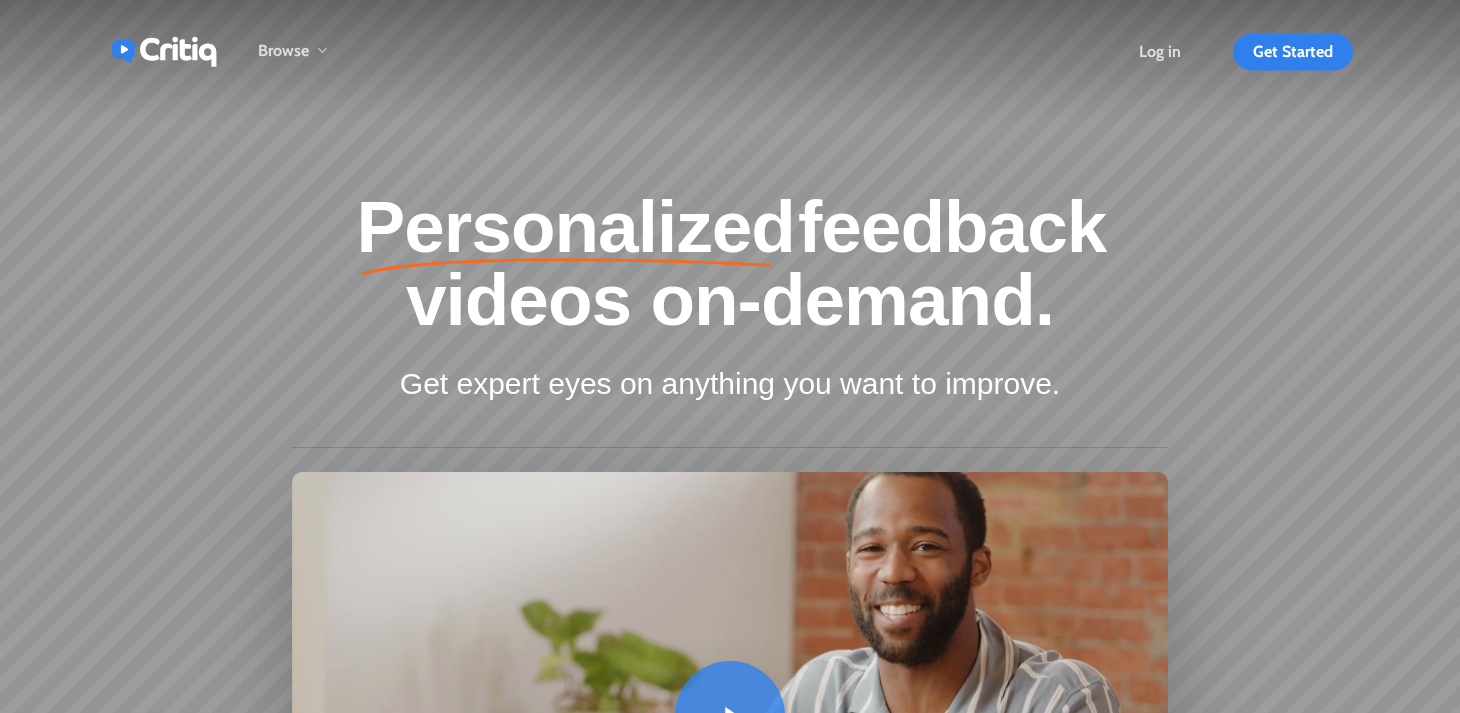 scroll, scrollTop: 0, scrollLeft: 0, axis: both 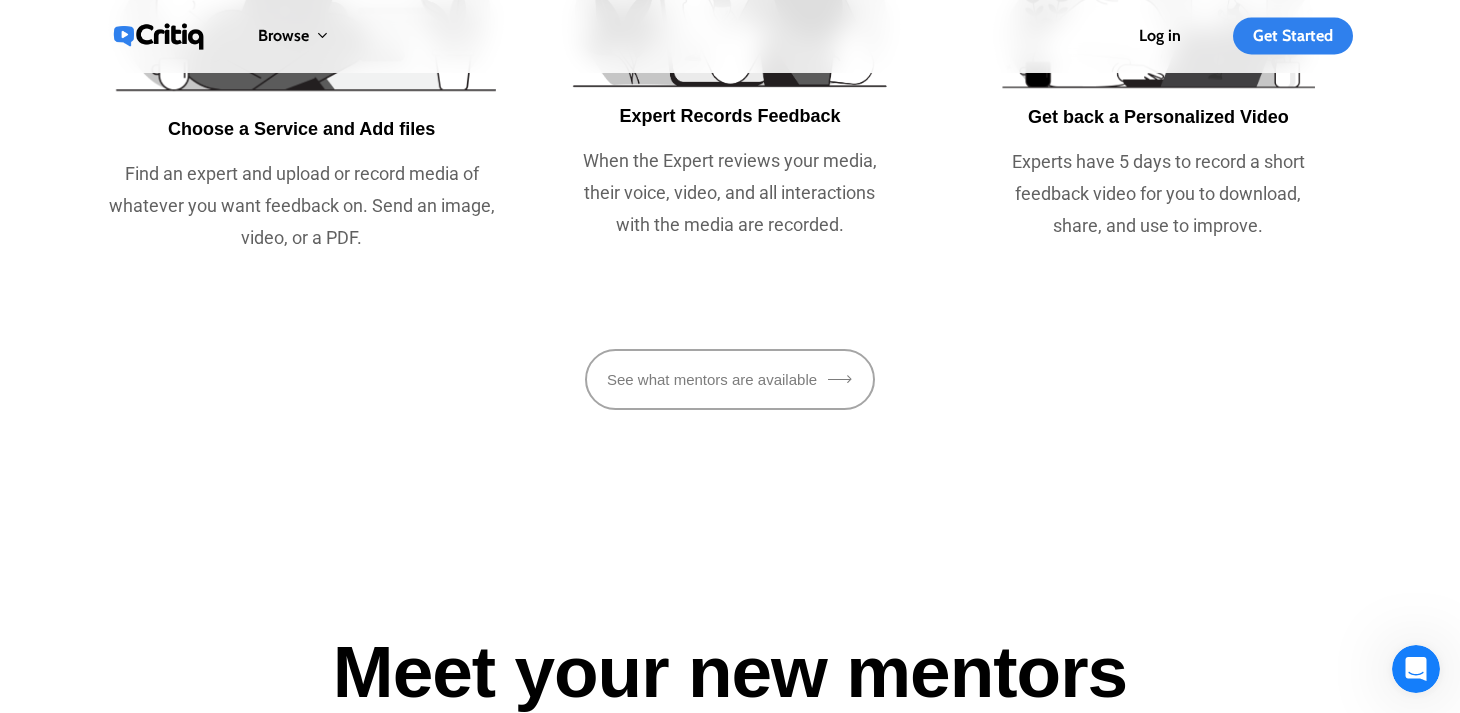 click on "See what mentors are available" at bounding box center [730, 380] 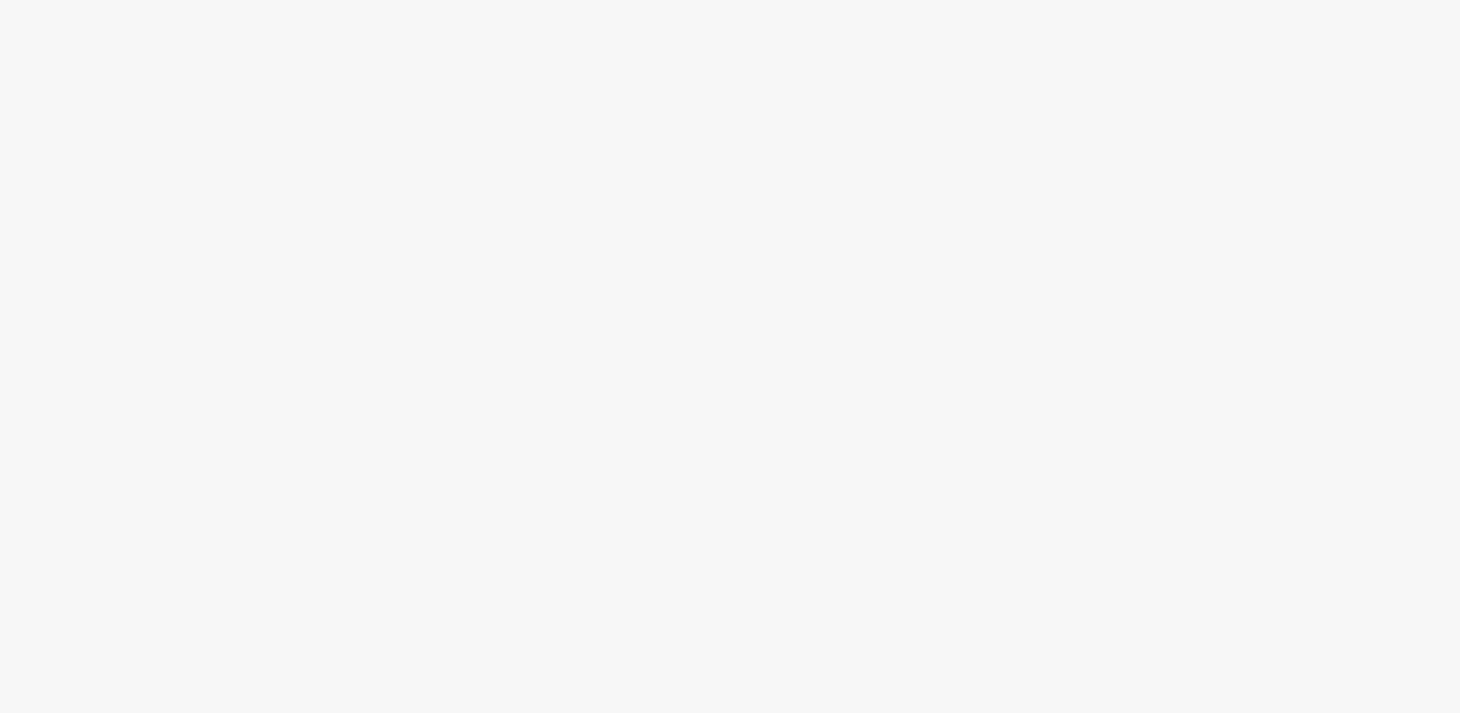 scroll, scrollTop: 0, scrollLeft: 0, axis: both 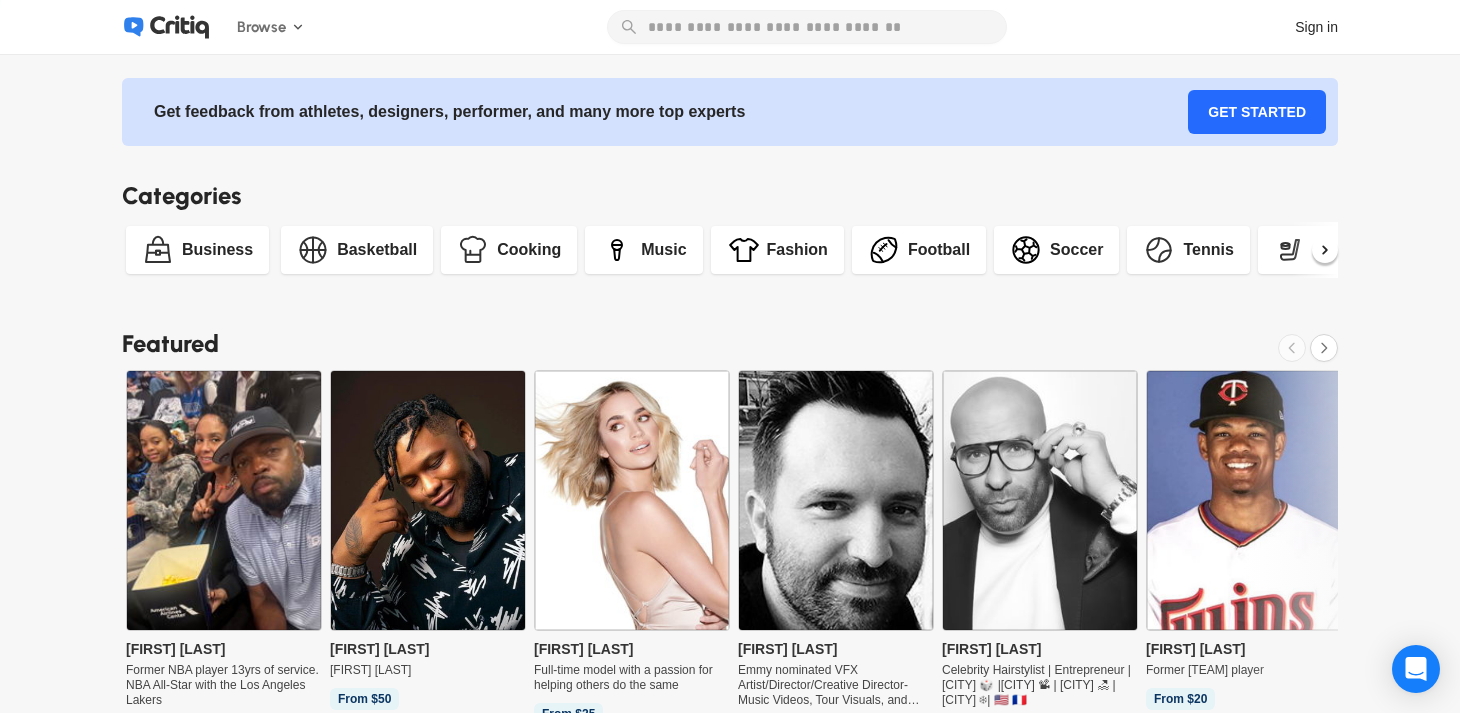 click 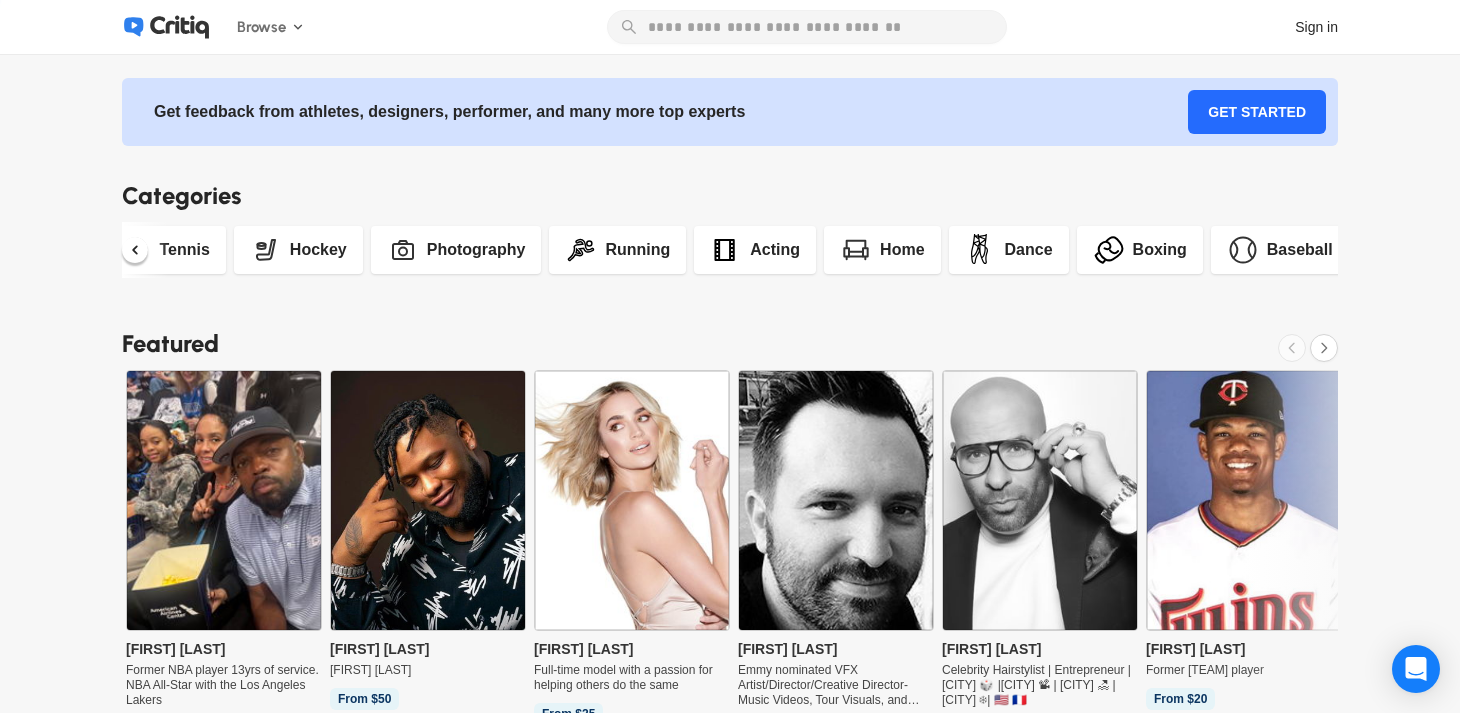 scroll, scrollTop: 0, scrollLeft: 1029, axis: horizontal 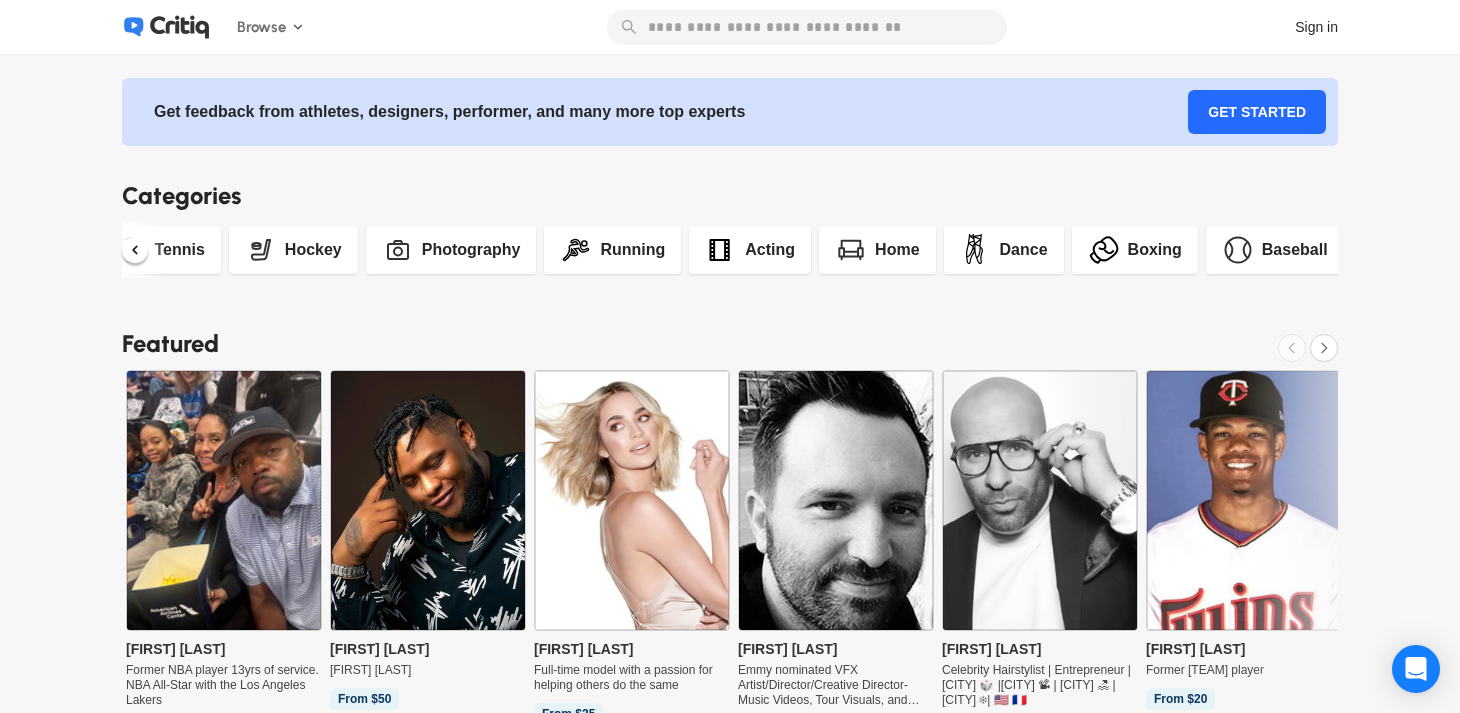 click 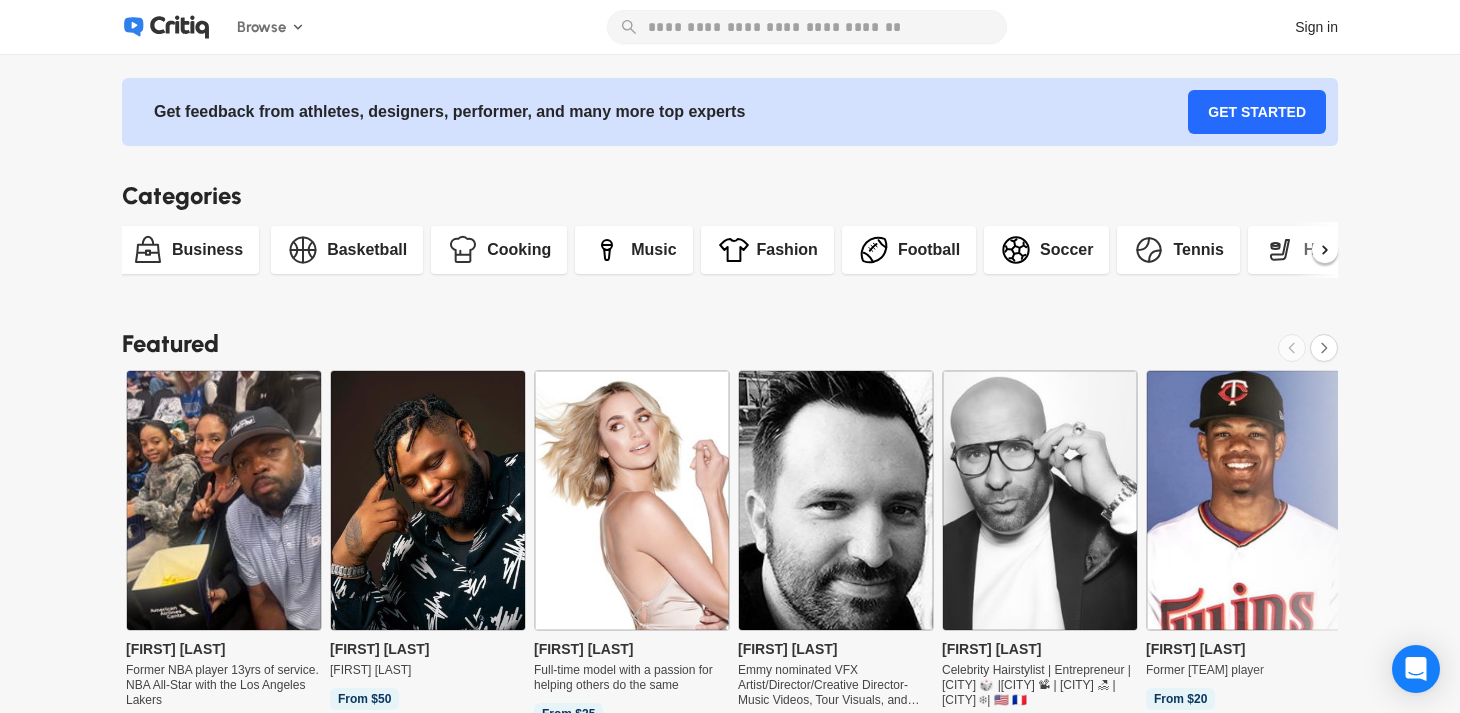 scroll, scrollTop: 0, scrollLeft: 0, axis: both 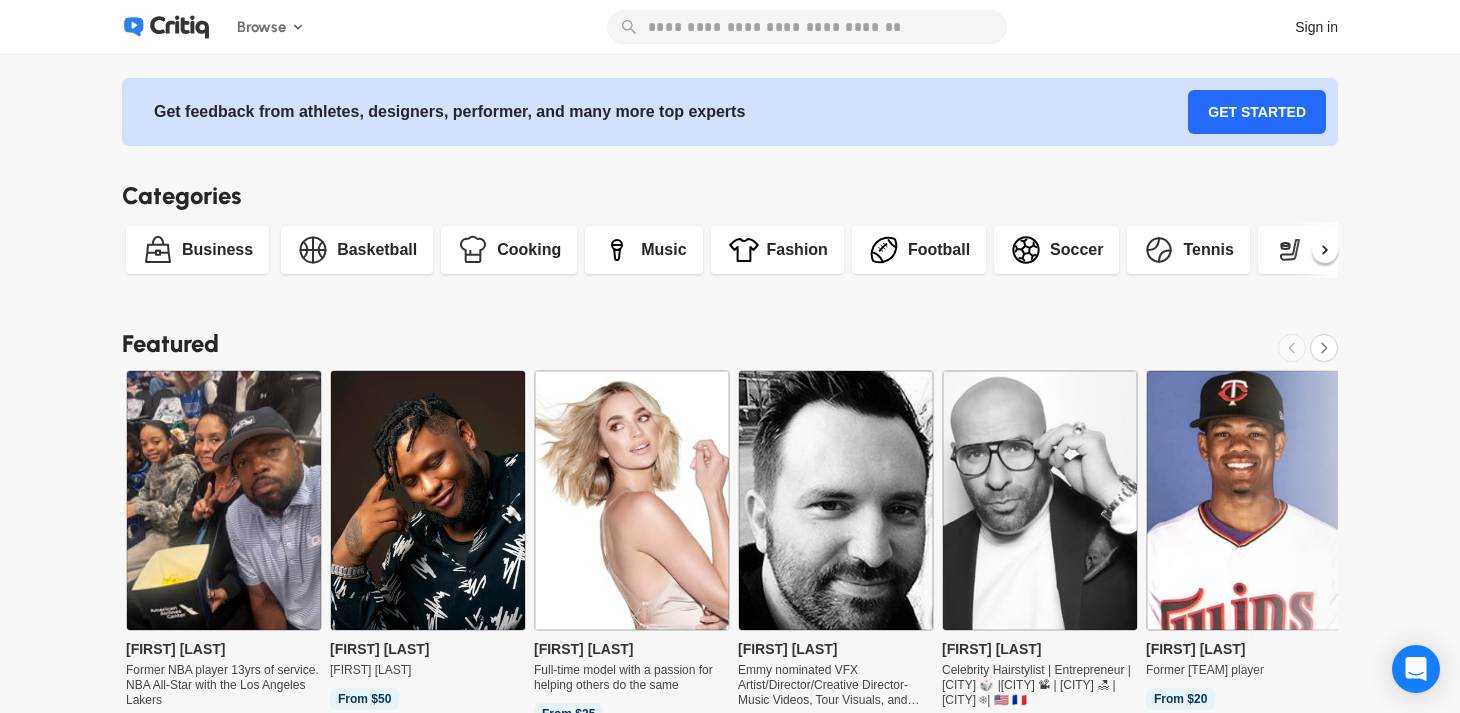 click on "Business" at bounding box center [217, 250] 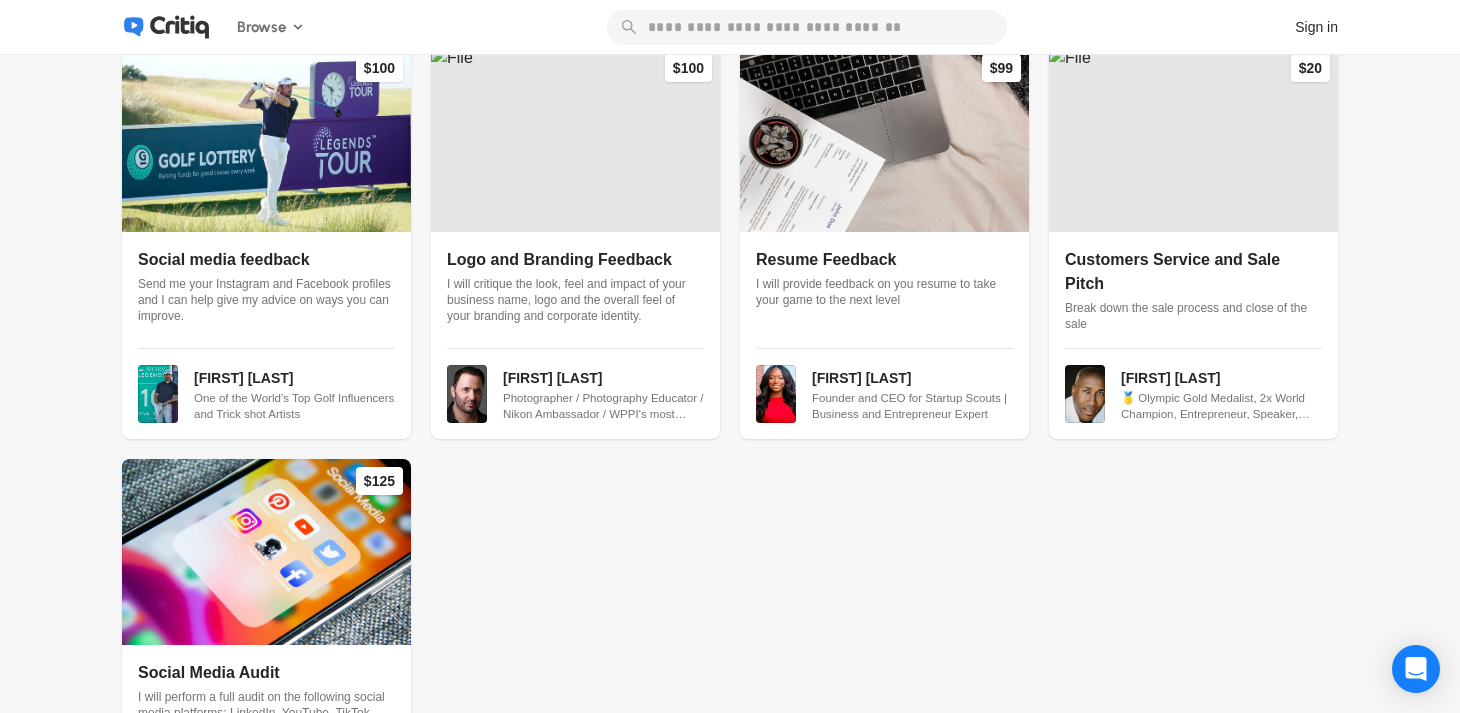 scroll, scrollTop: 2373, scrollLeft: 0, axis: vertical 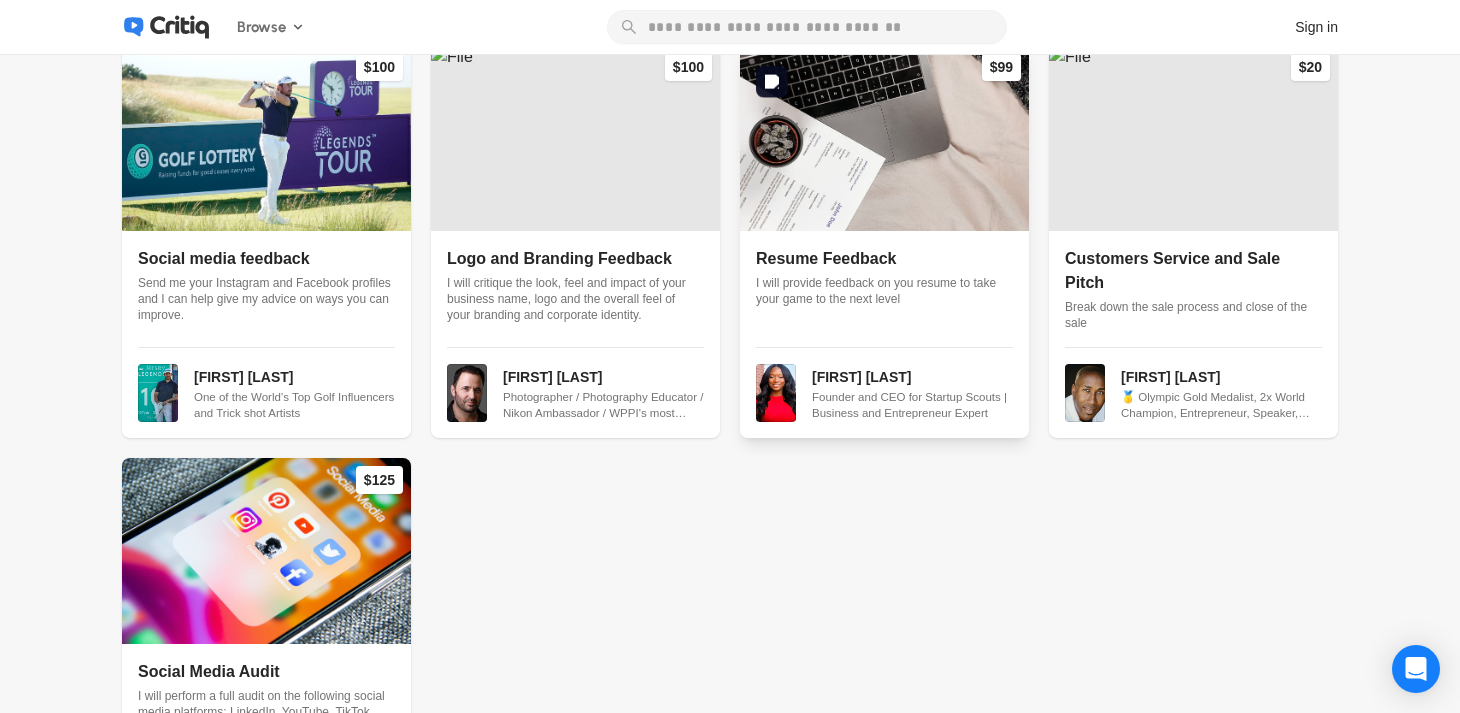 click at bounding box center [884, 138] 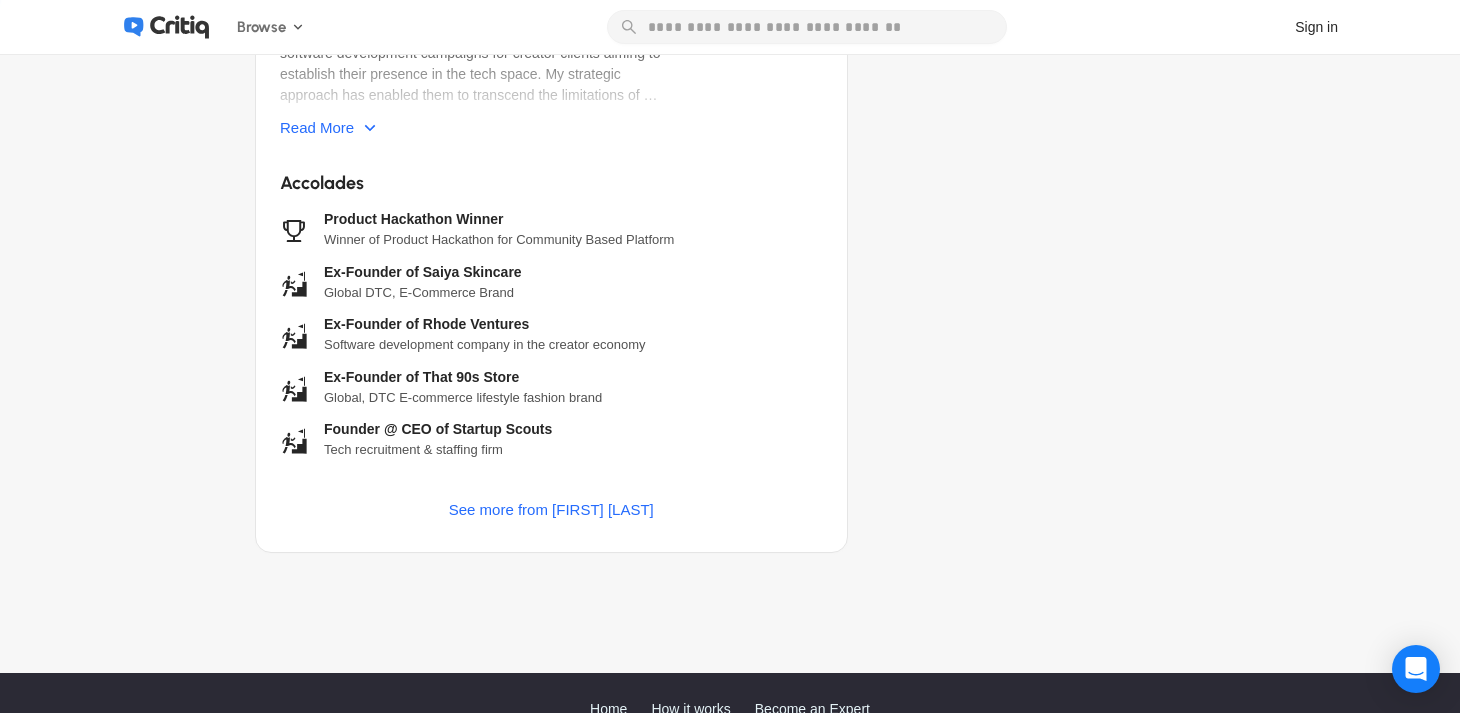scroll, scrollTop: 1231, scrollLeft: 0, axis: vertical 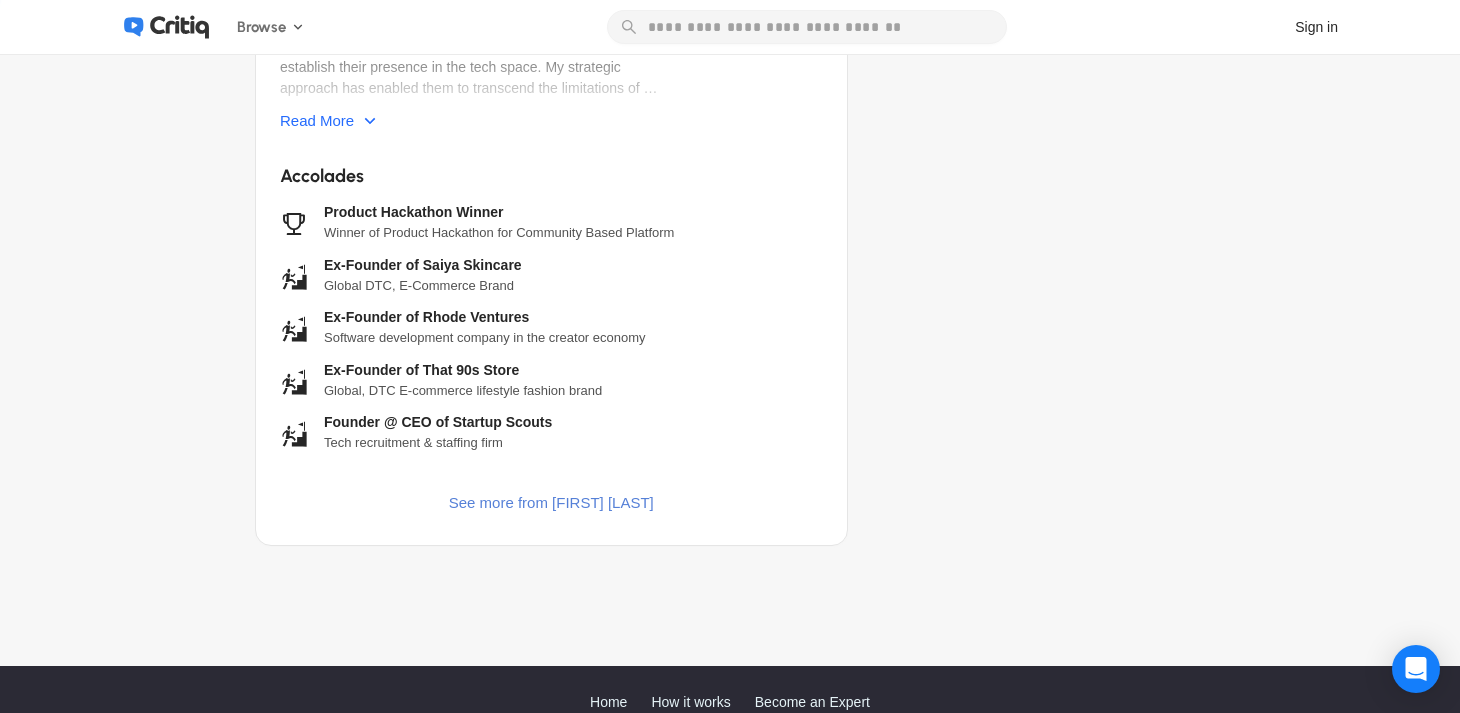 click on "See more from [FIRST] [LAST]" at bounding box center [551, 503] 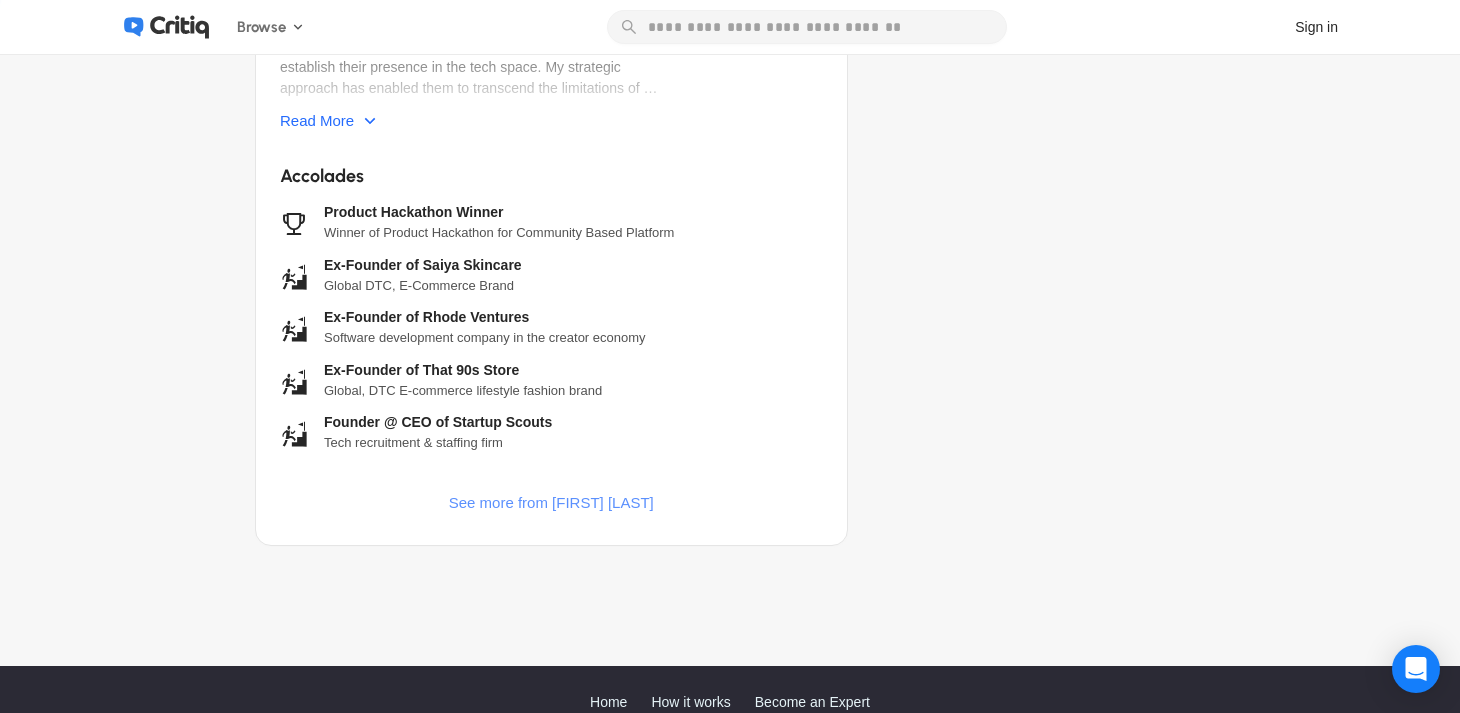 scroll, scrollTop: 0, scrollLeft: 0, axis: both 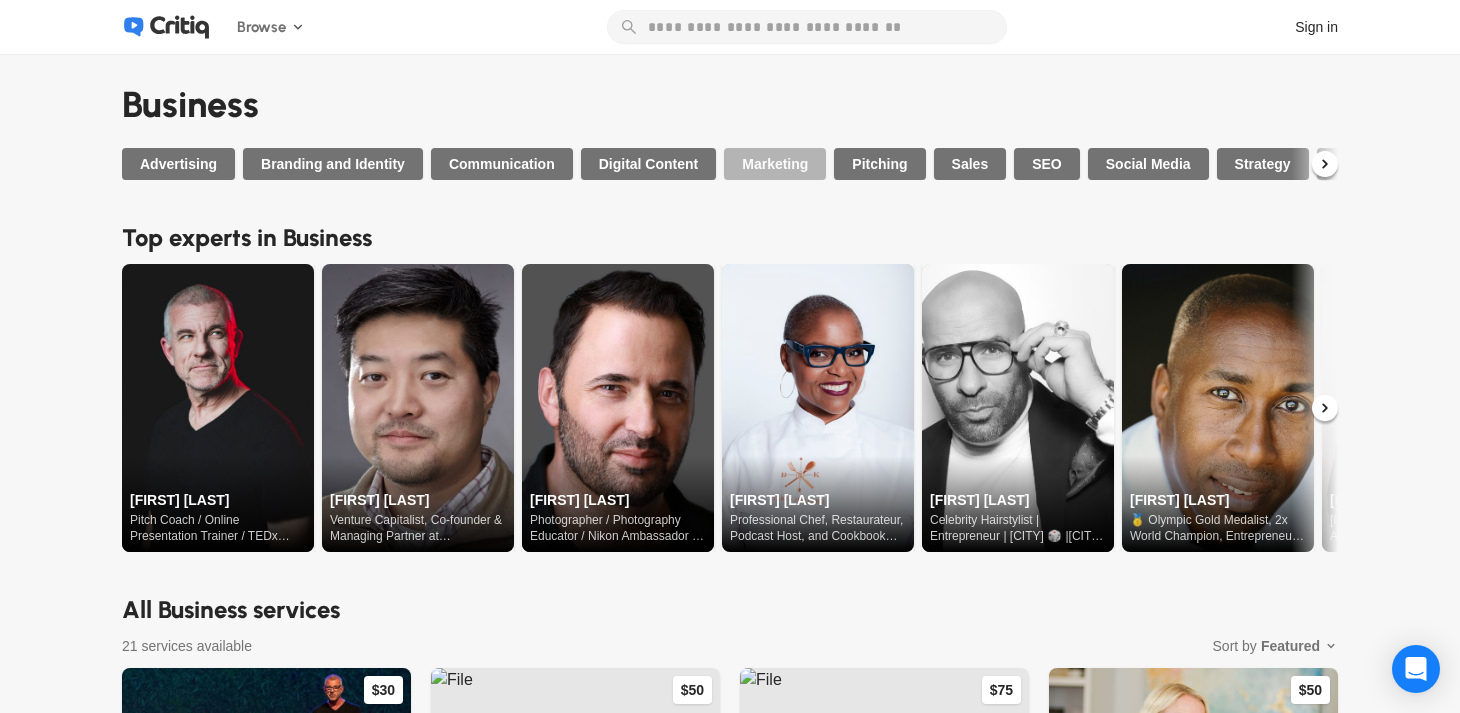 click on "Marketing" at bounding box center [775, 164] 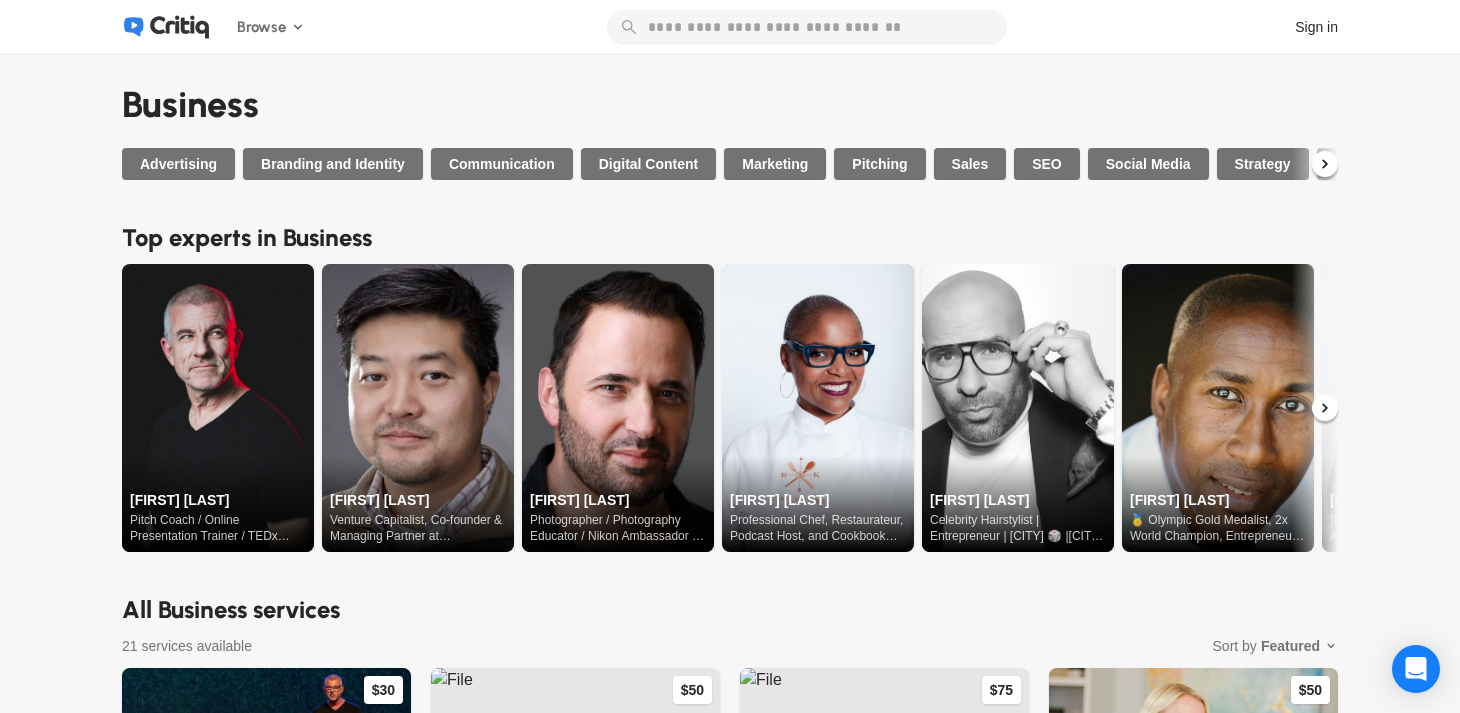 click 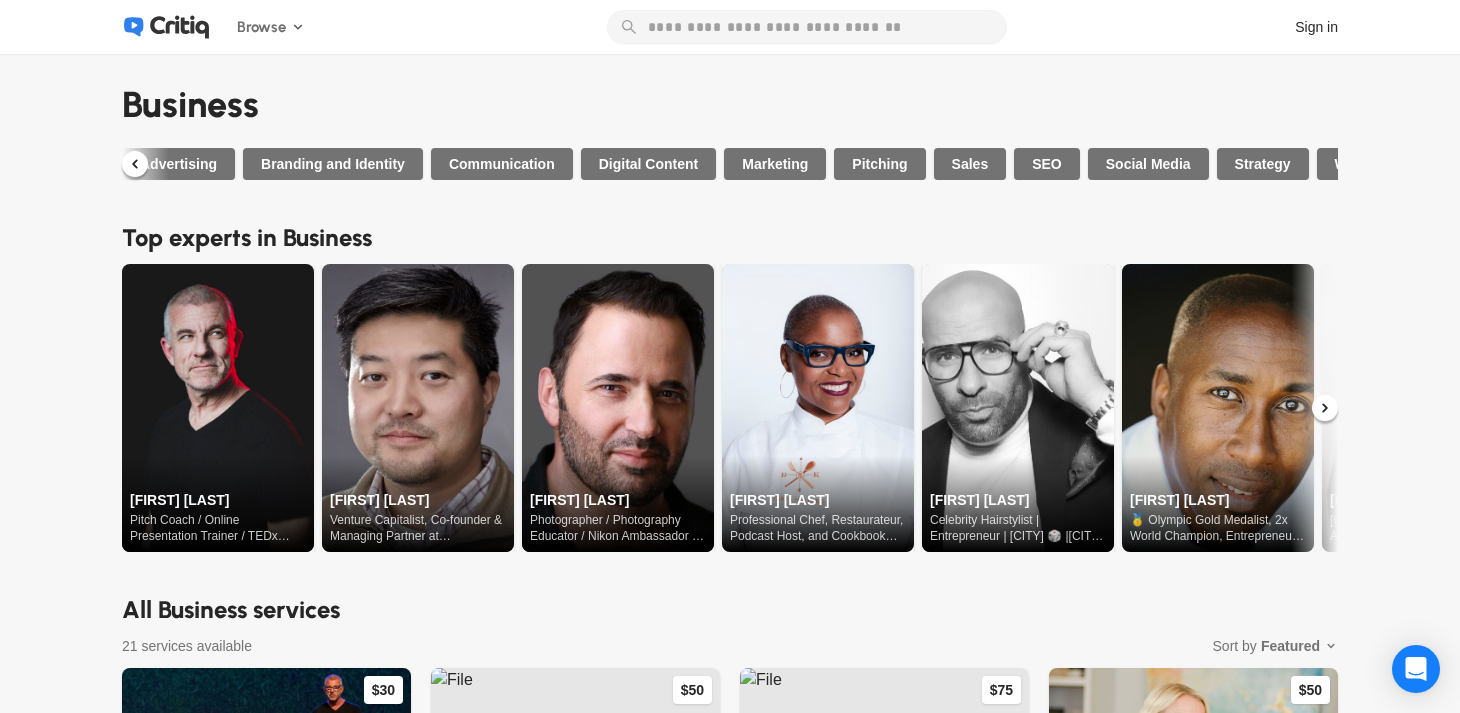 scroll, scrollTop: 0, scrollLeft: 61, axis: horizontal 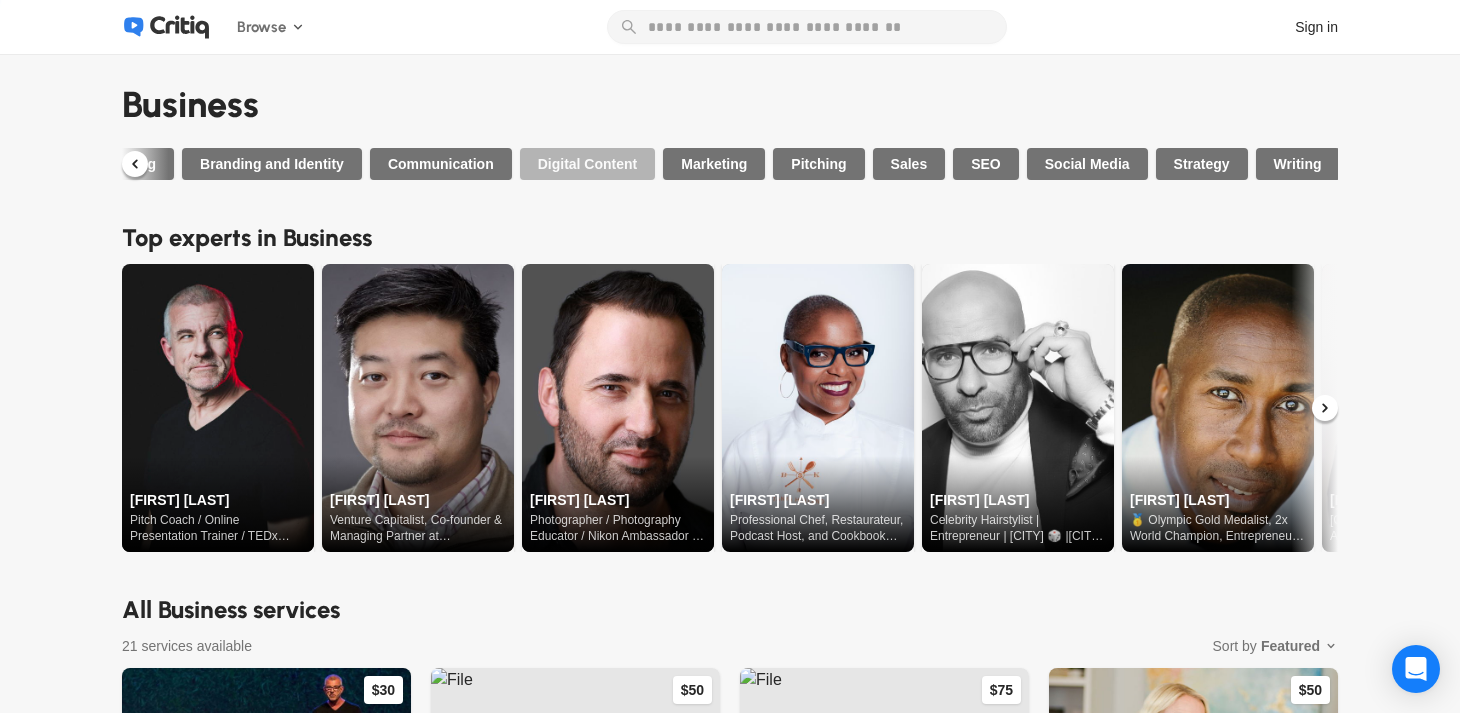 click on "Digital Content" at bounding box center (588, 164) 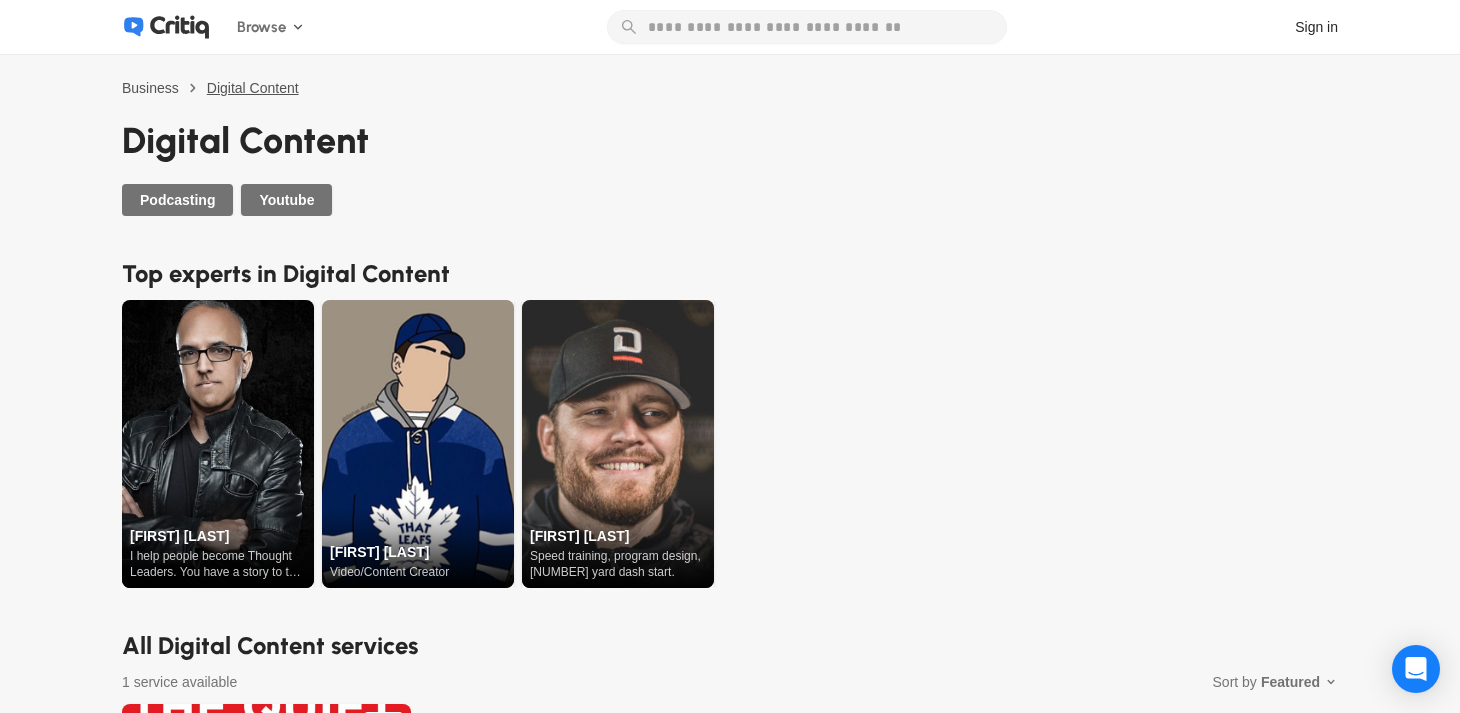 click on "Digital Content" at bounding box center [253, 88] 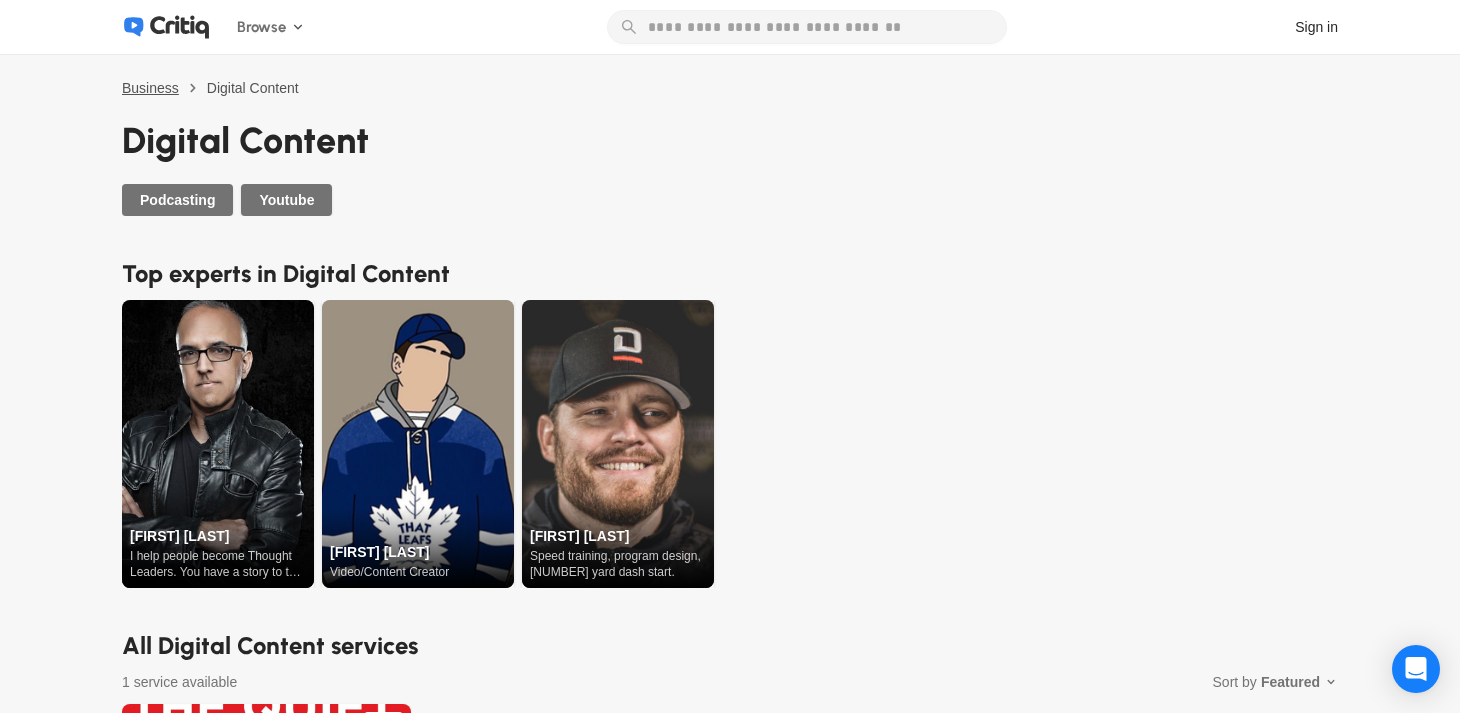 click on "Business" at bounding box center (150, 88) 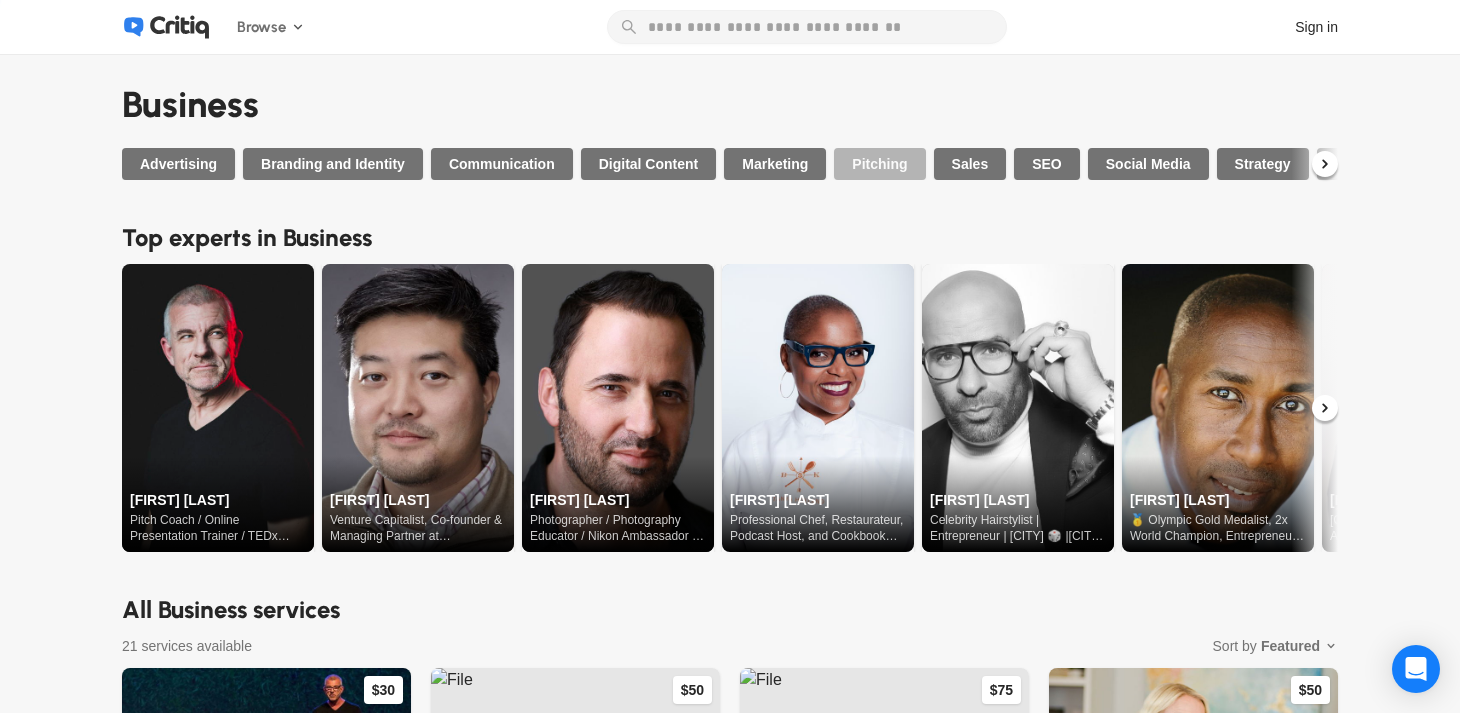 click on "Pitching" at bounding box center (879, 164) 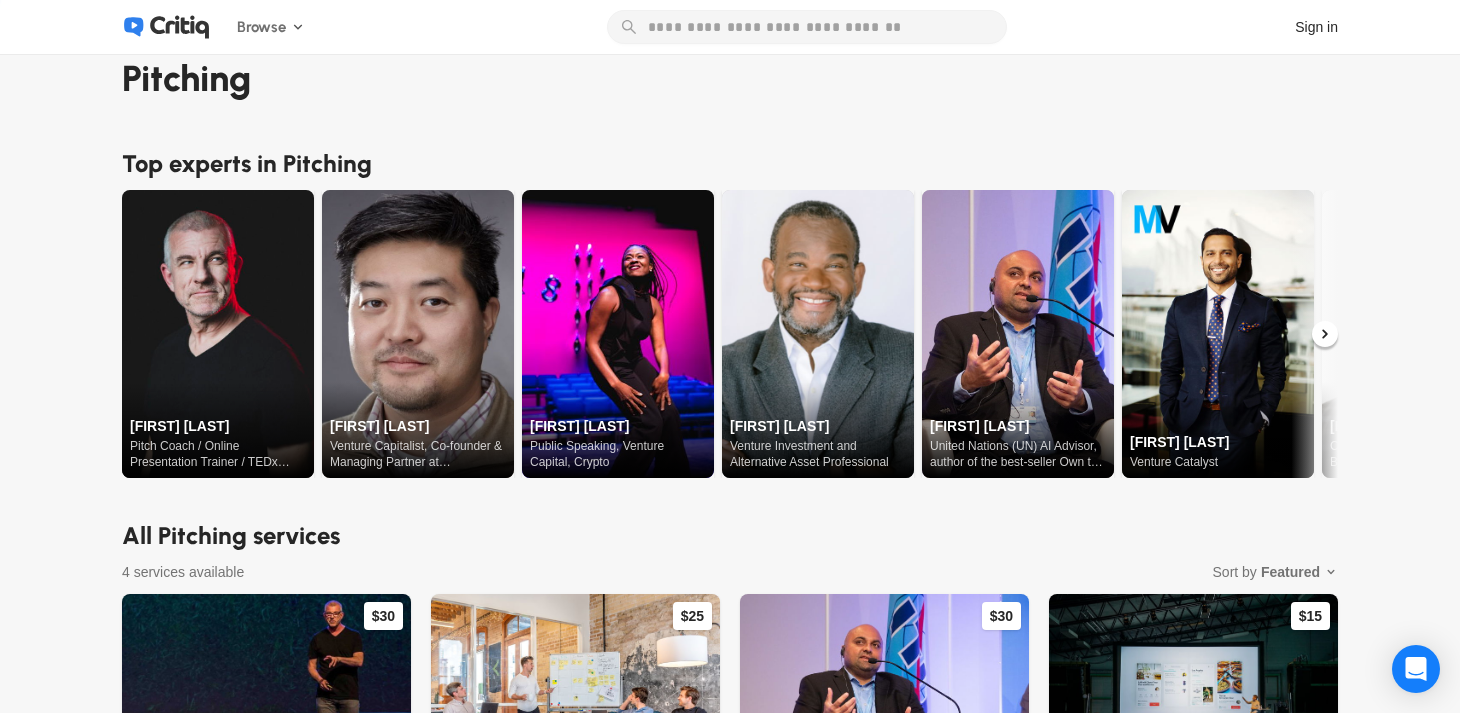 scroll, scrollTop: 65, scrollLeft: 0, axis: vertical 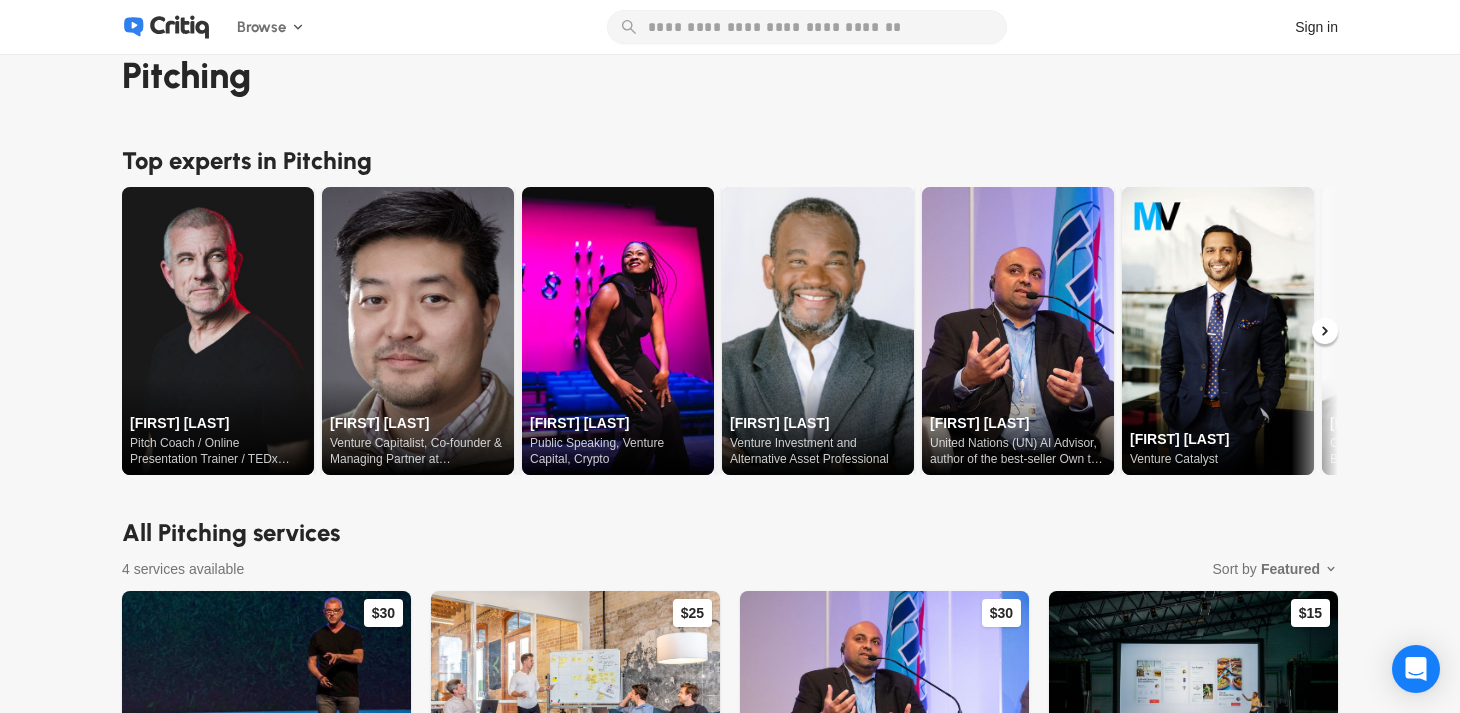 click at bounding box center [618, 331] 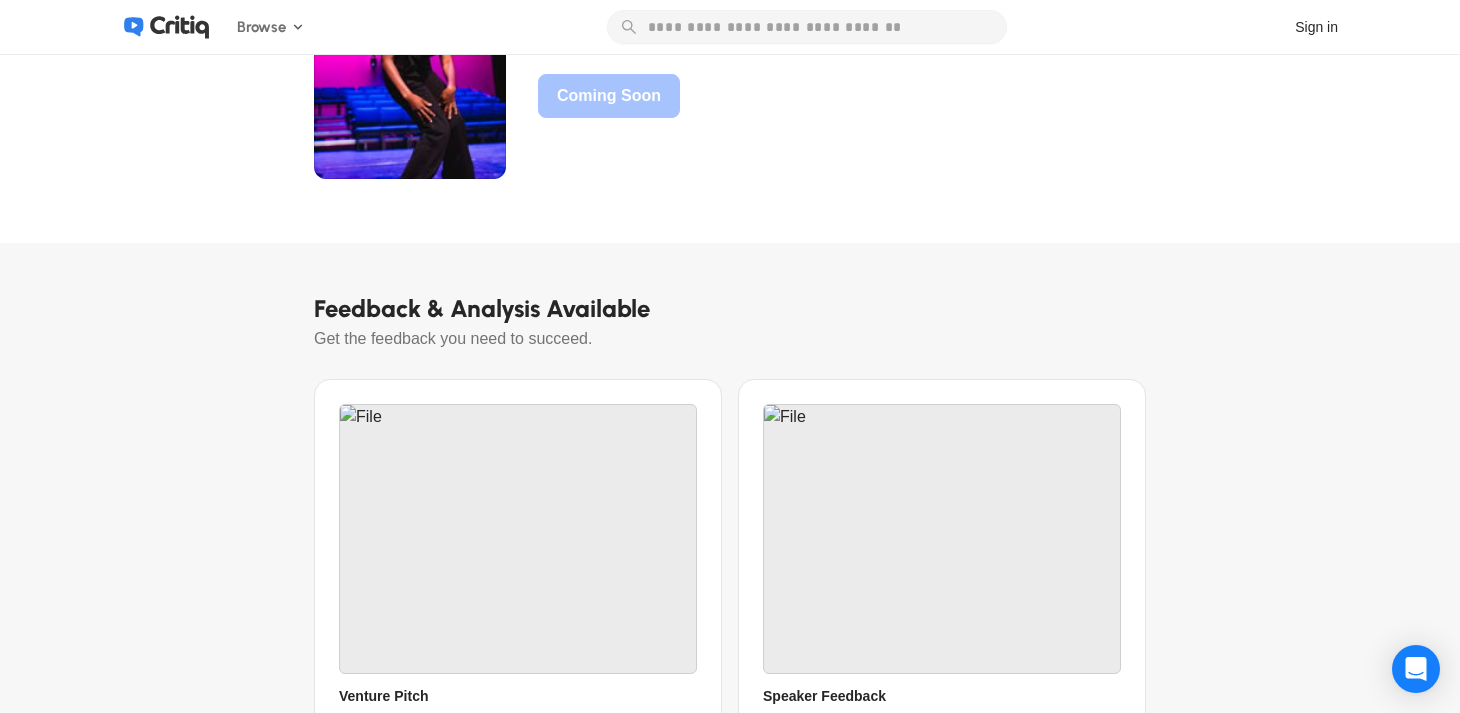 scroll, scrollTop: 239, scrollLeft: 0, axis: vertical 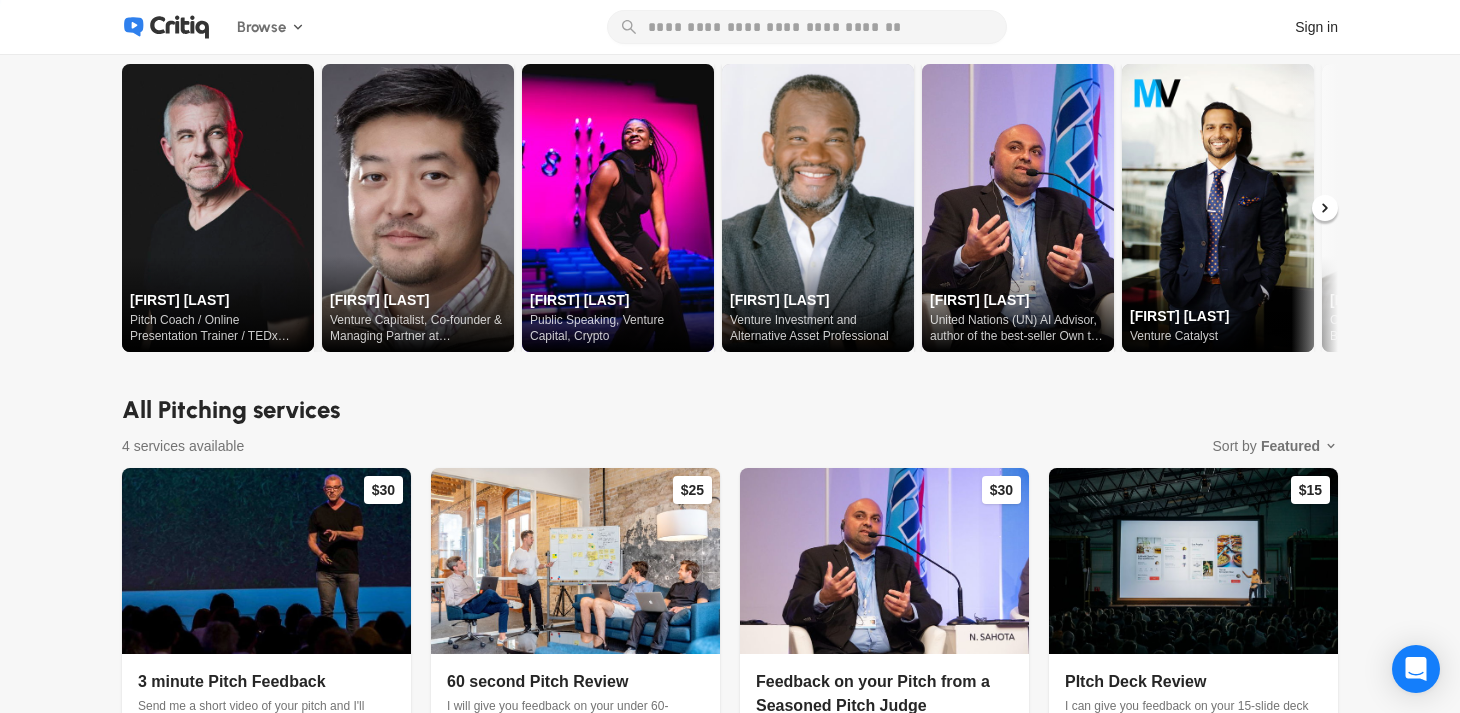 click at bounding box center (218, 208) 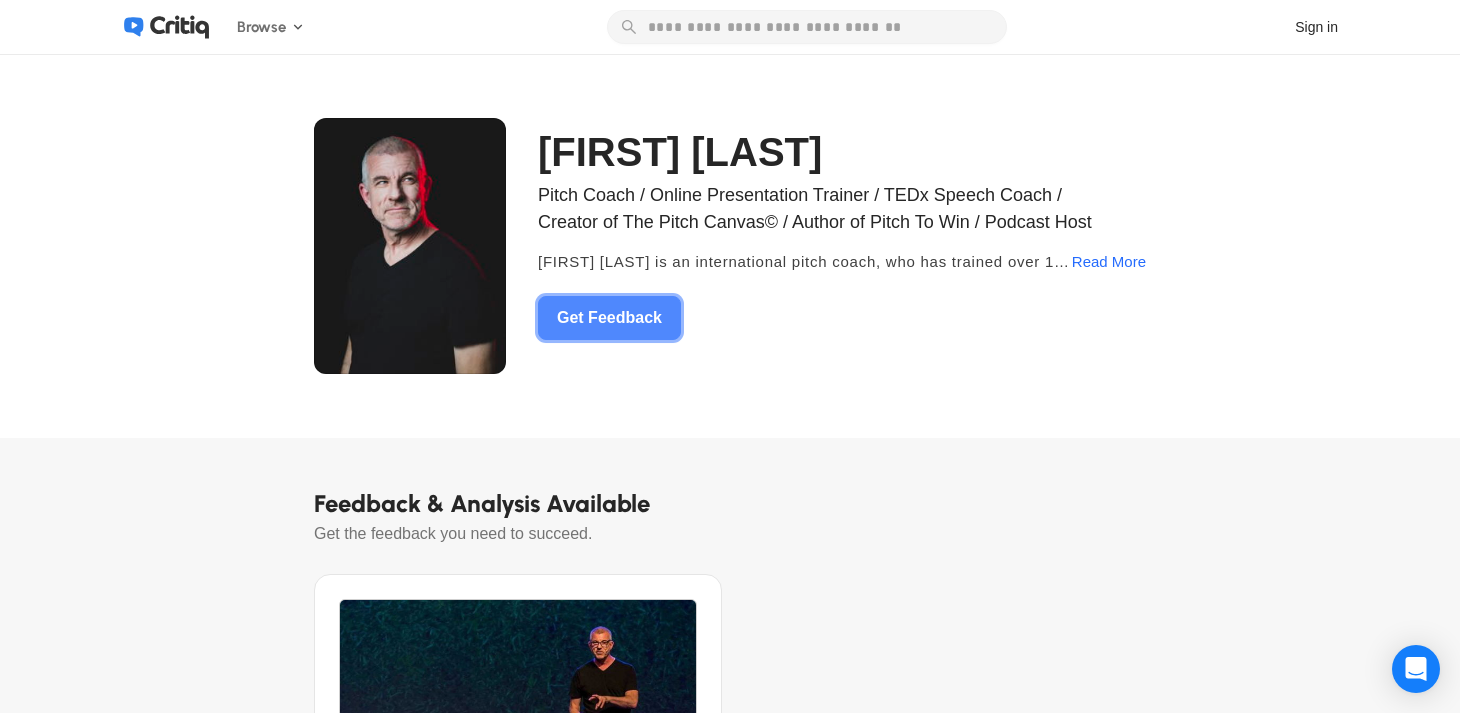 click on "Get Feedback" at bounding box center (609, 318) 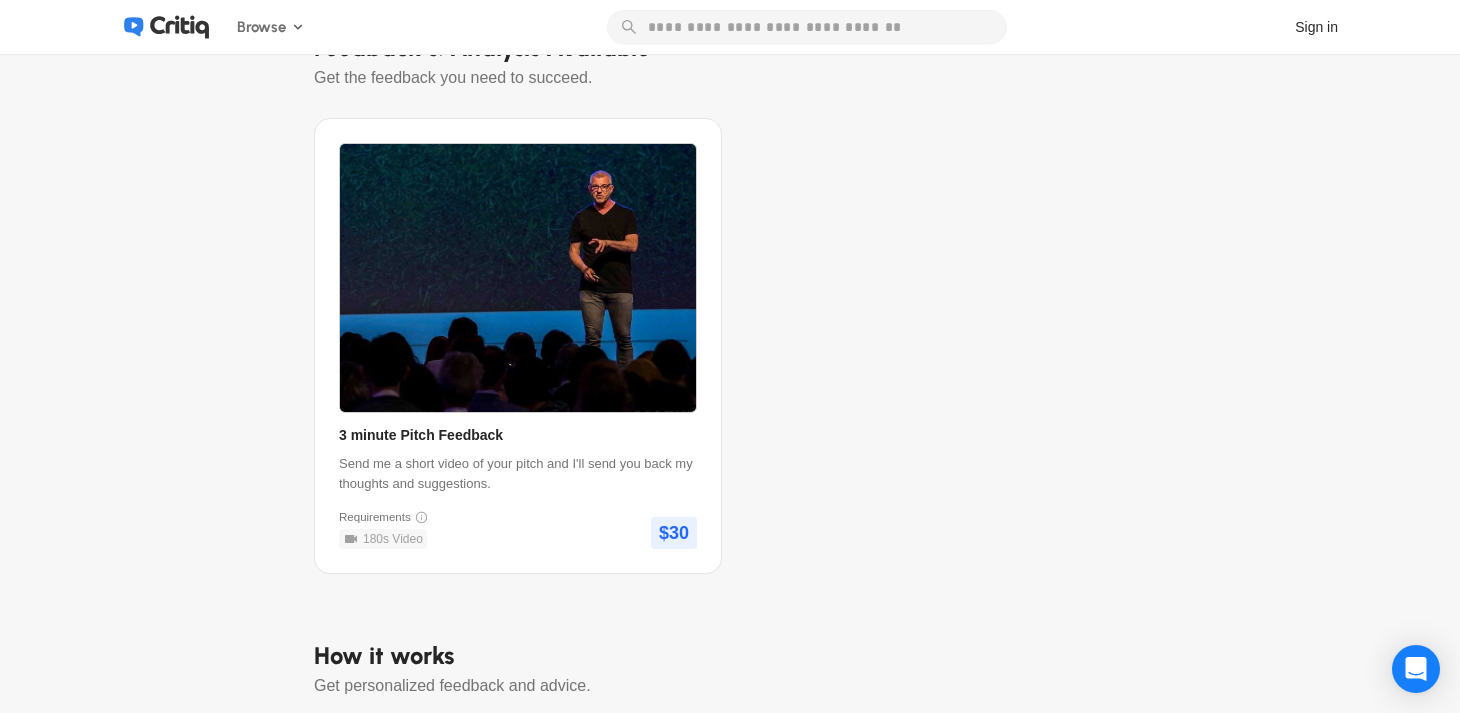 scroll, scrollTop: 414, scrollLeft: 0, axis: vertical 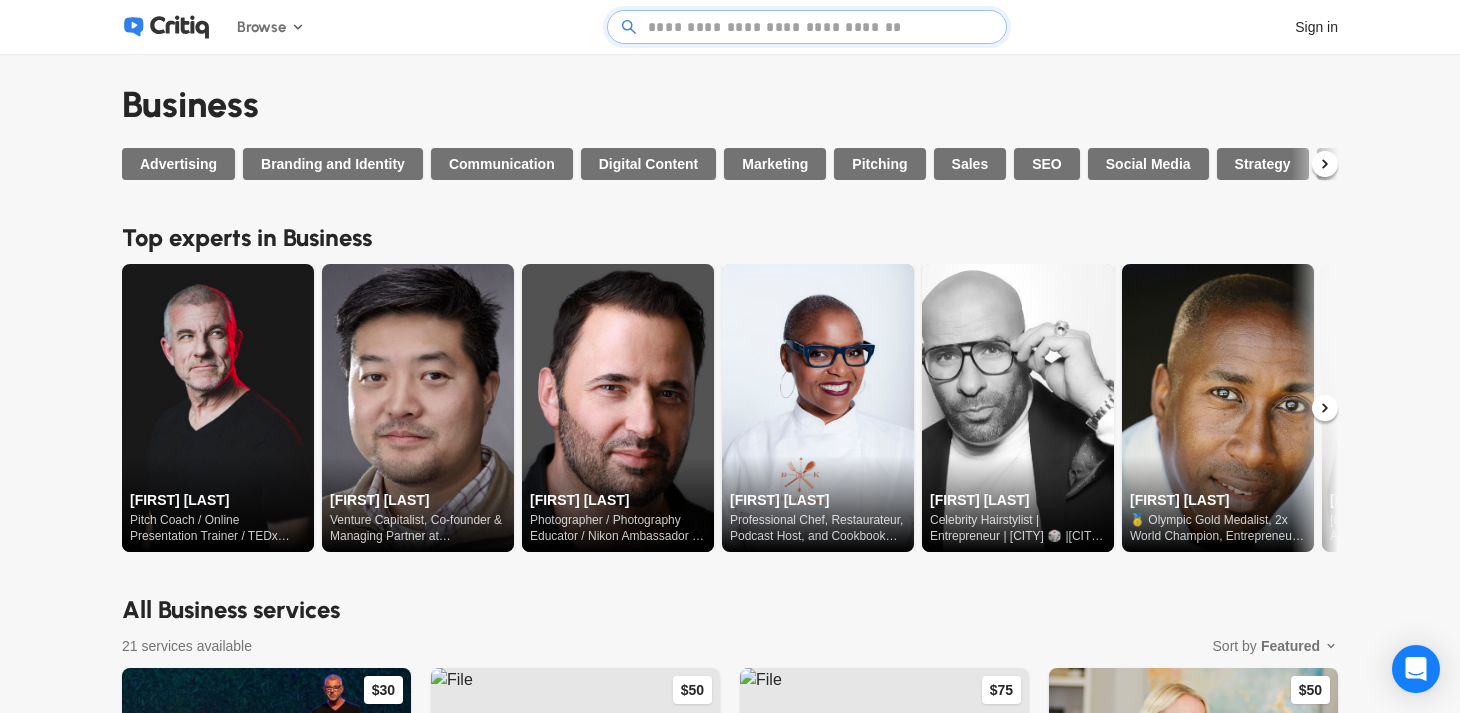 click at bounding box center [808, 27] 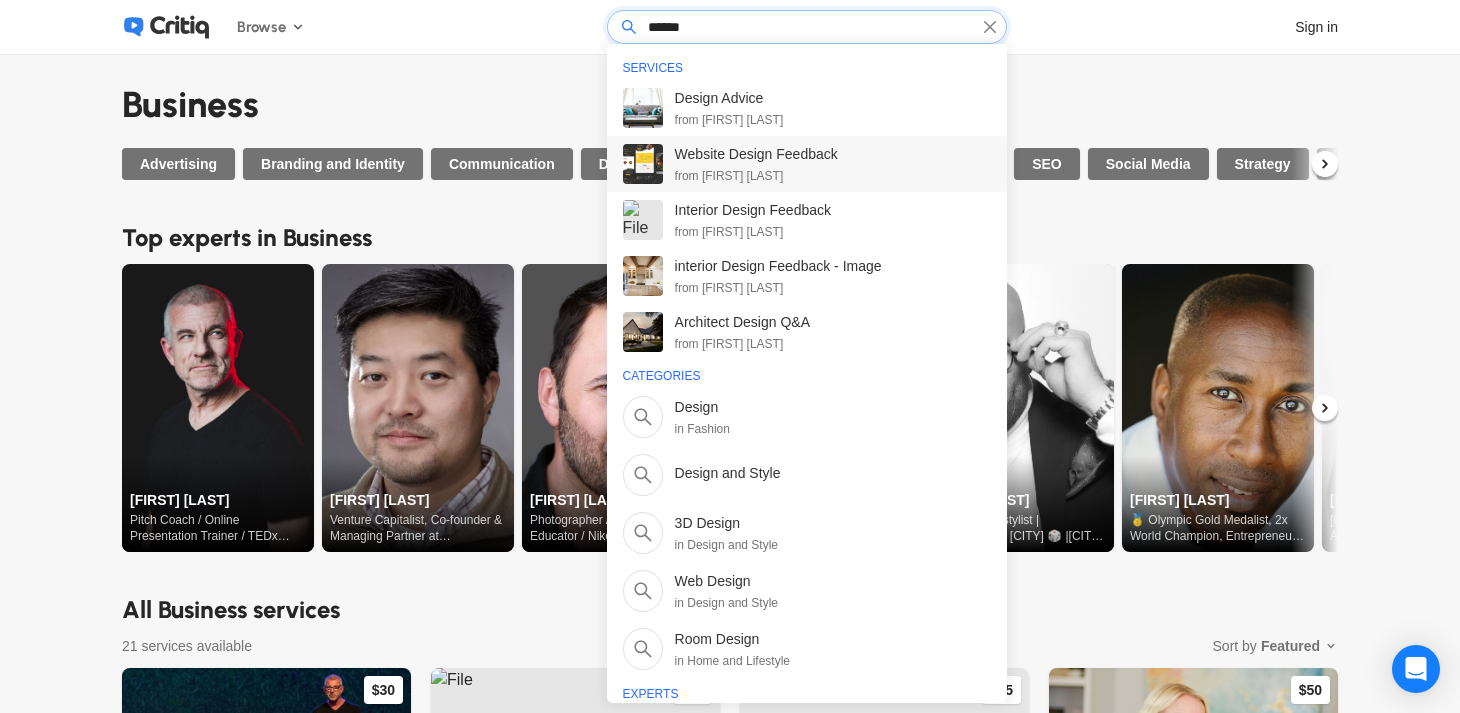 type on "******" 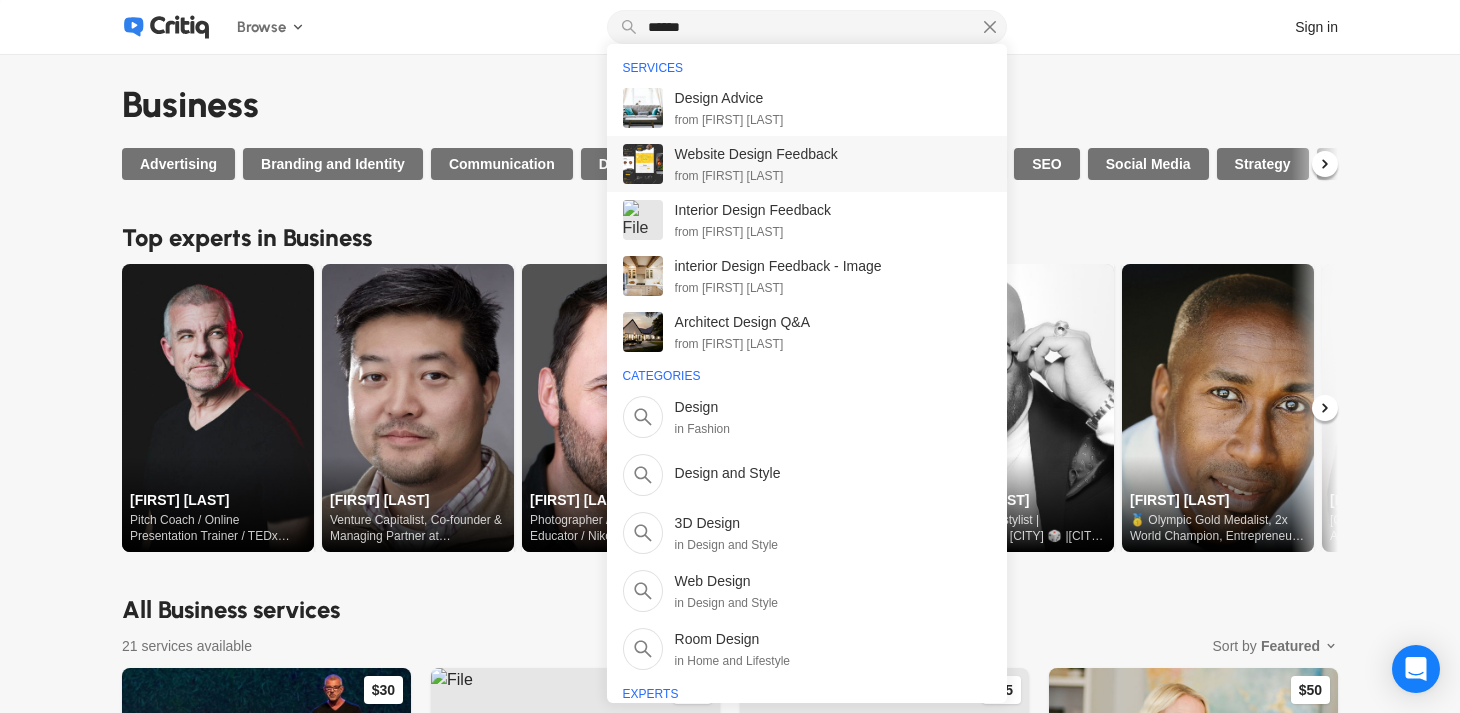 click on "Website Design Feedback" at bounding box center [756, 154] 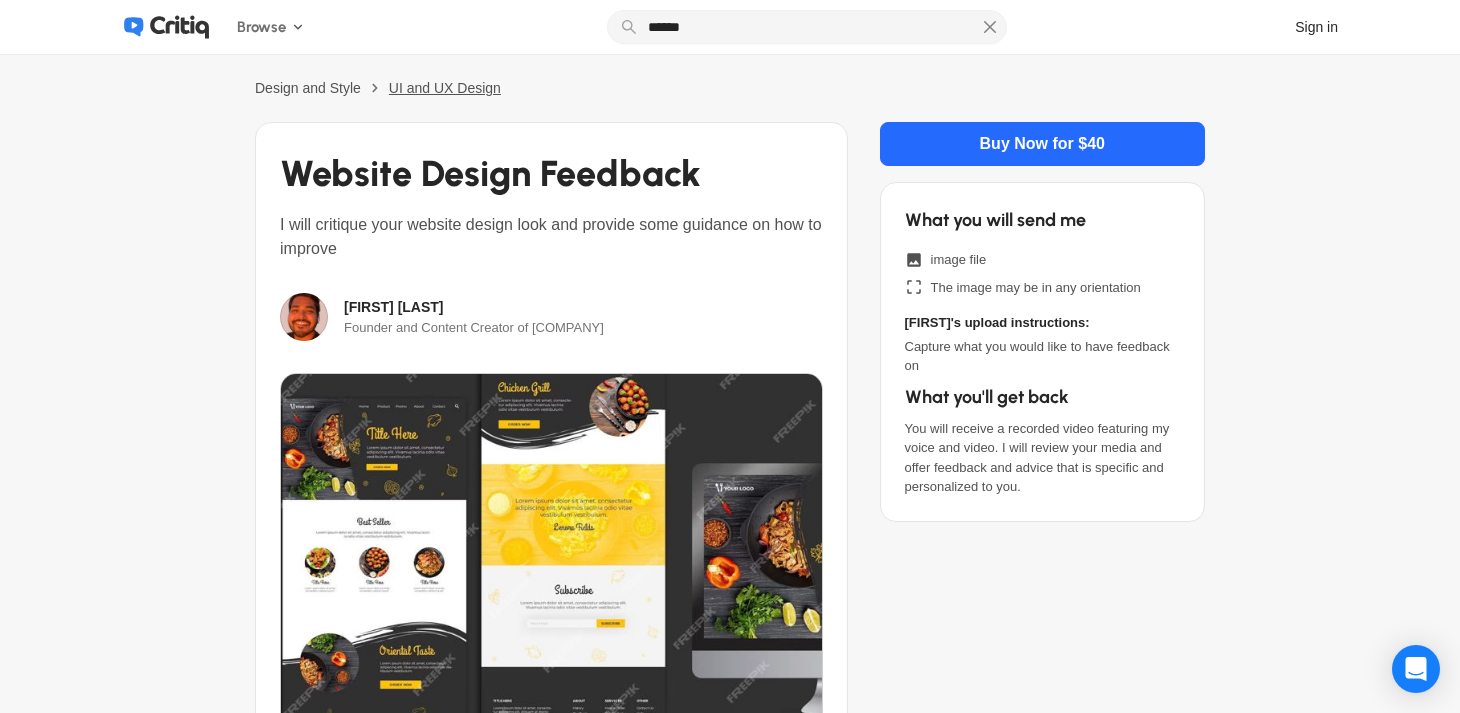 click on "UI and UX Design" at bounding box center [445, 88] 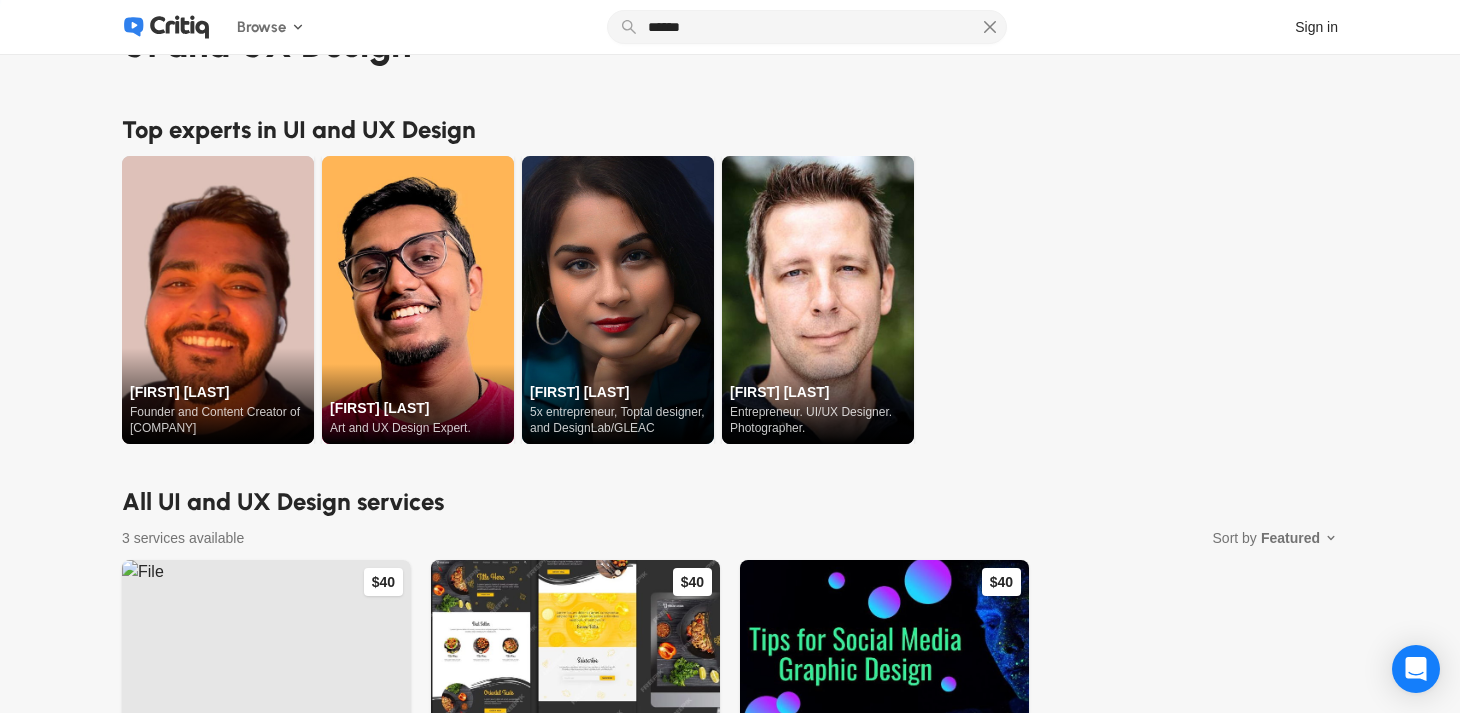 scroll, scrollTop: 91, scrollLeft: 0, axis: vertical 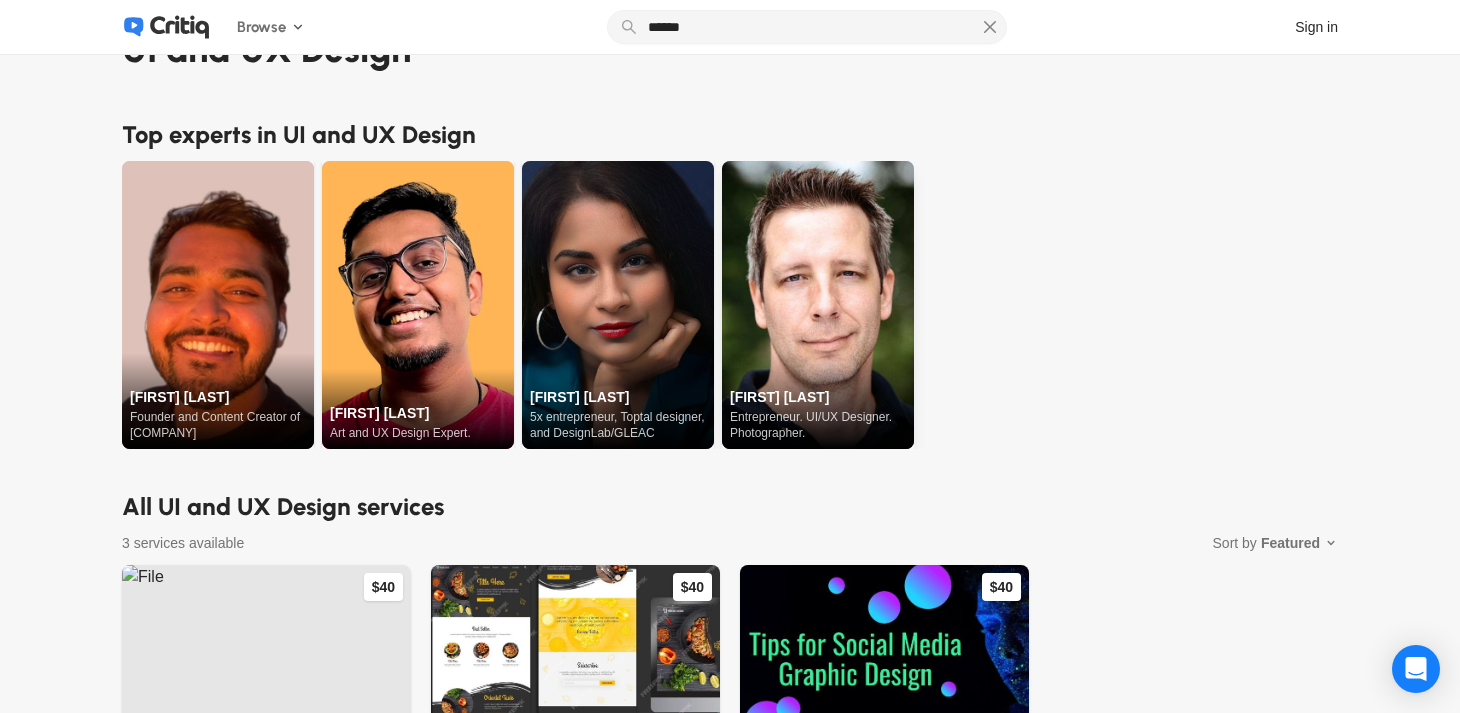 click at bounding box center [818, 305] 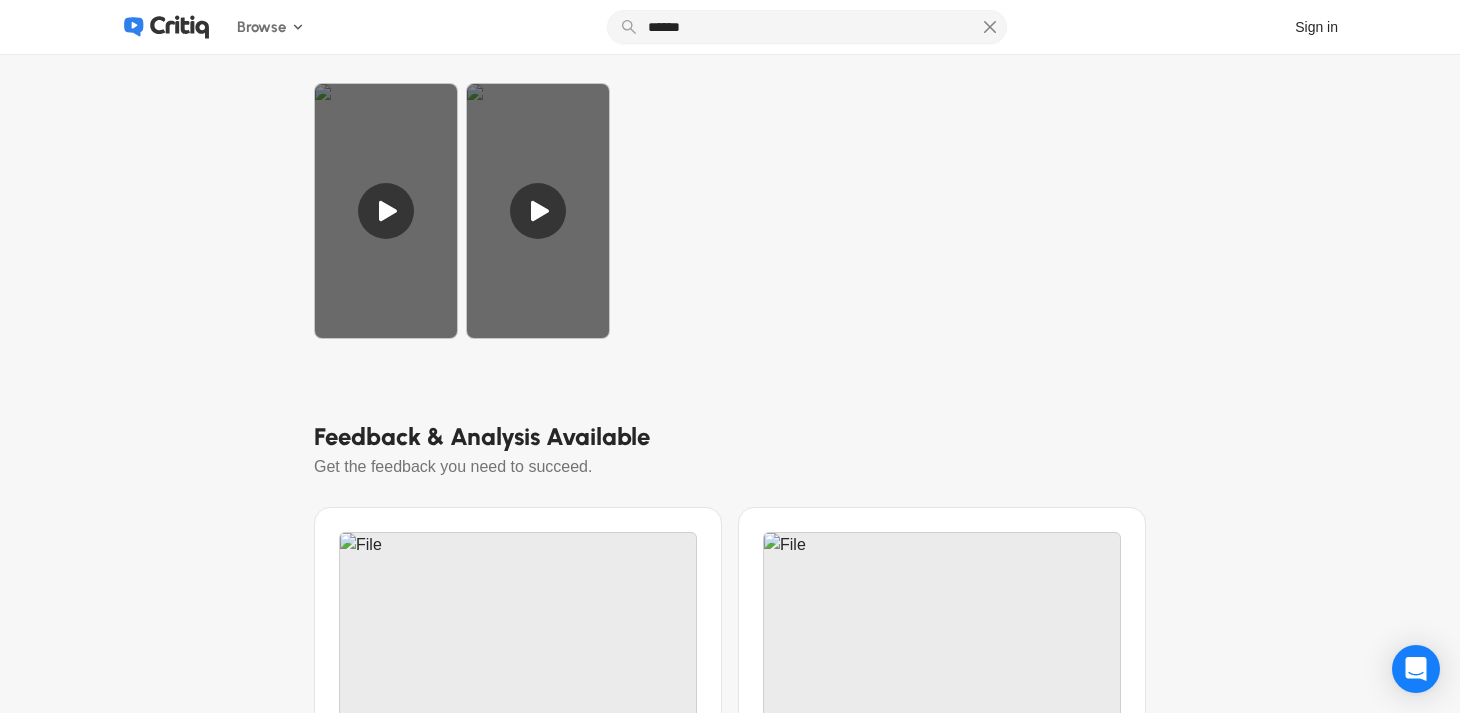 scroll, scrollTop: 507, scrollLeft: 0, axis: vertical 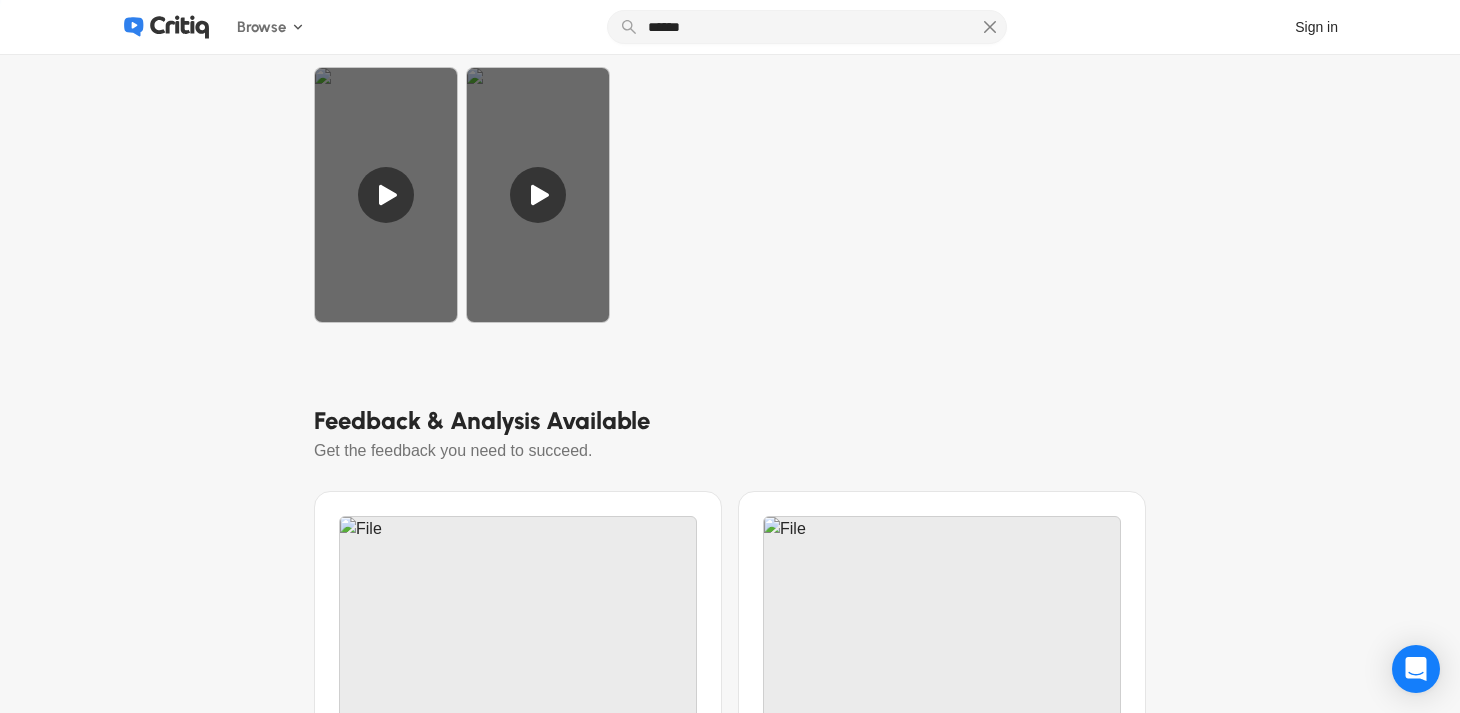 click at bounding box center (386, 195) 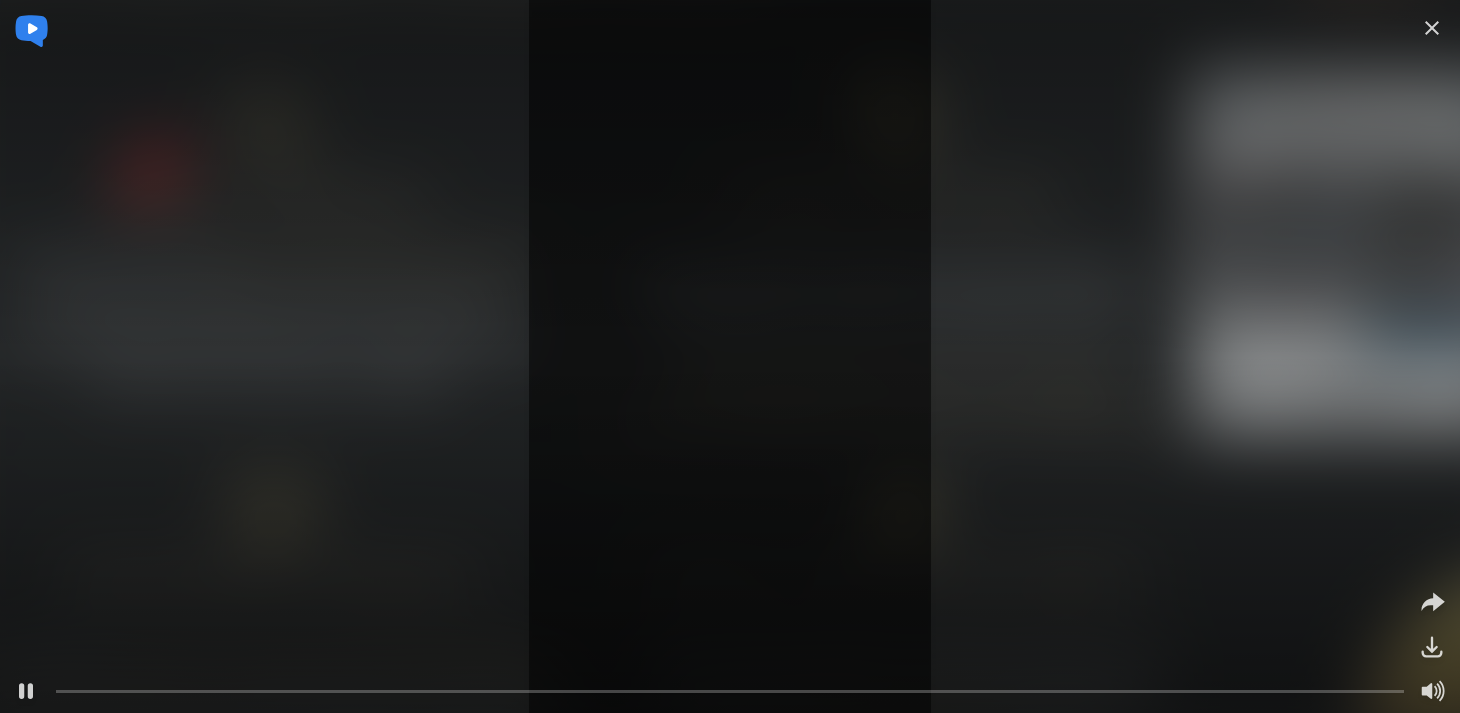 scroll, scrollTop: 0, scrollLeft: 0, axis: both 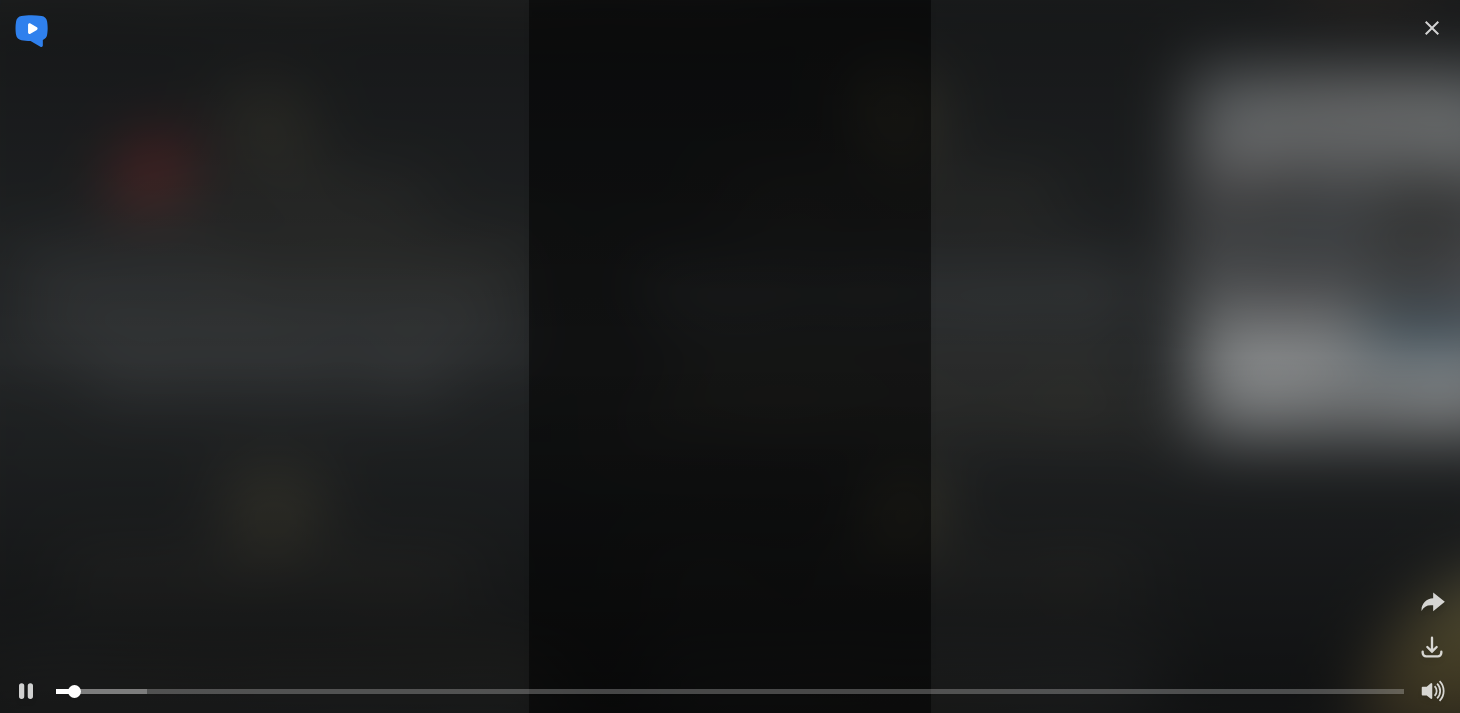 click at bounding box center [730, 691] 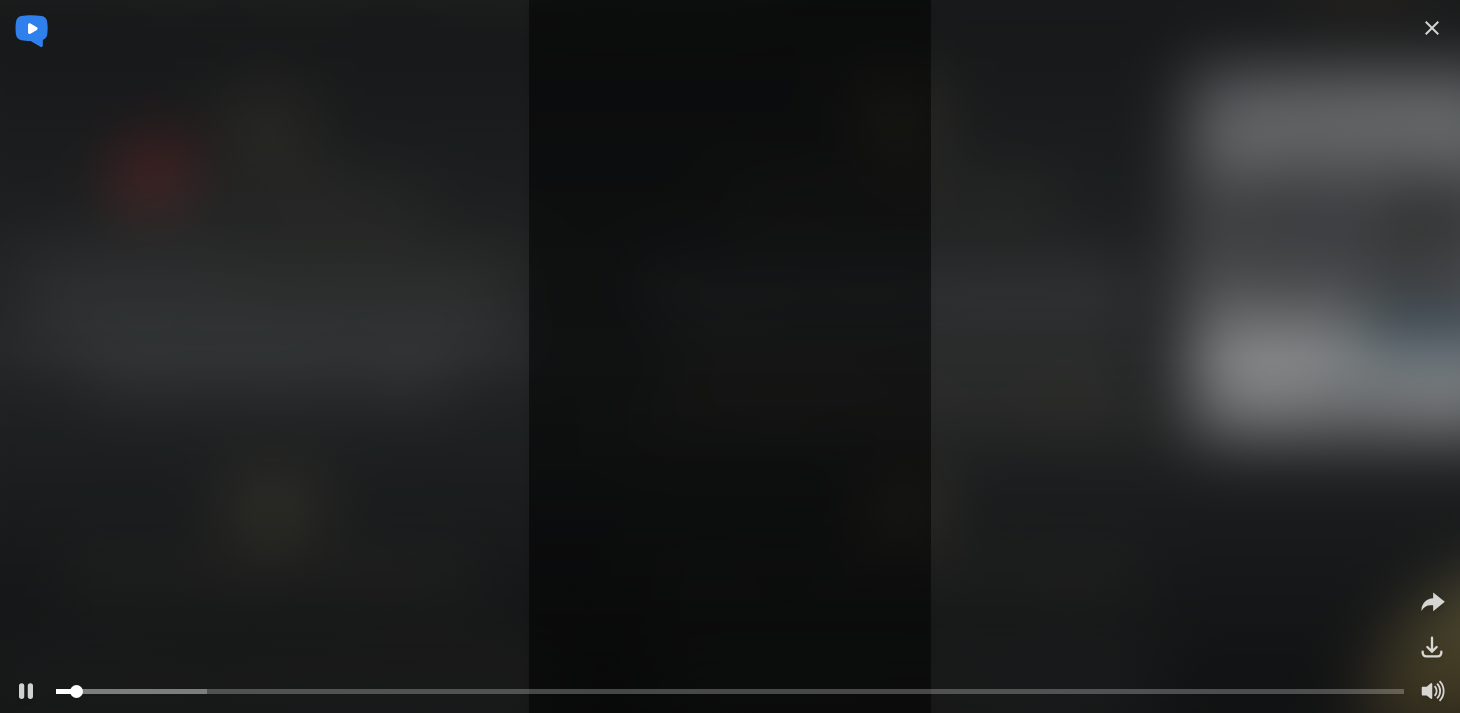 click at bounding box center [730, 691] 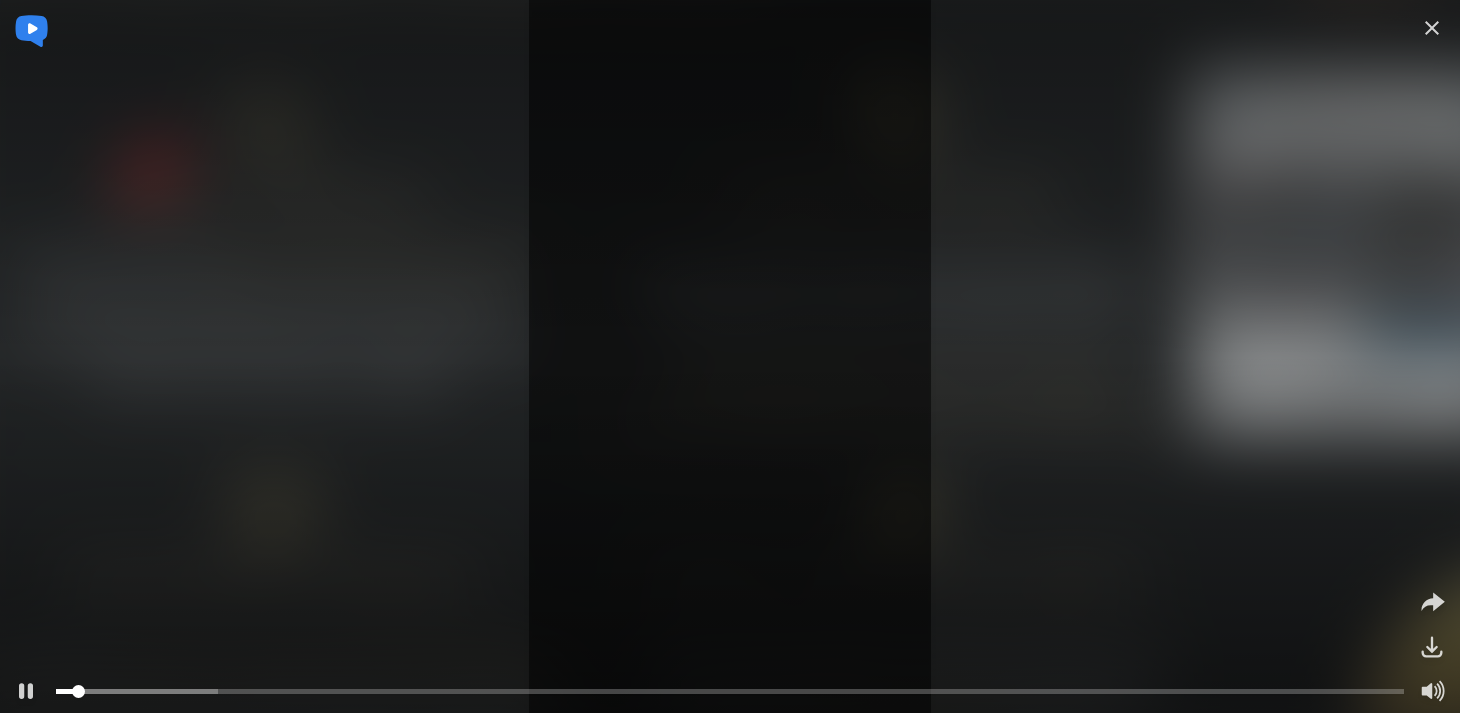 click at bounding box center (730, 691) 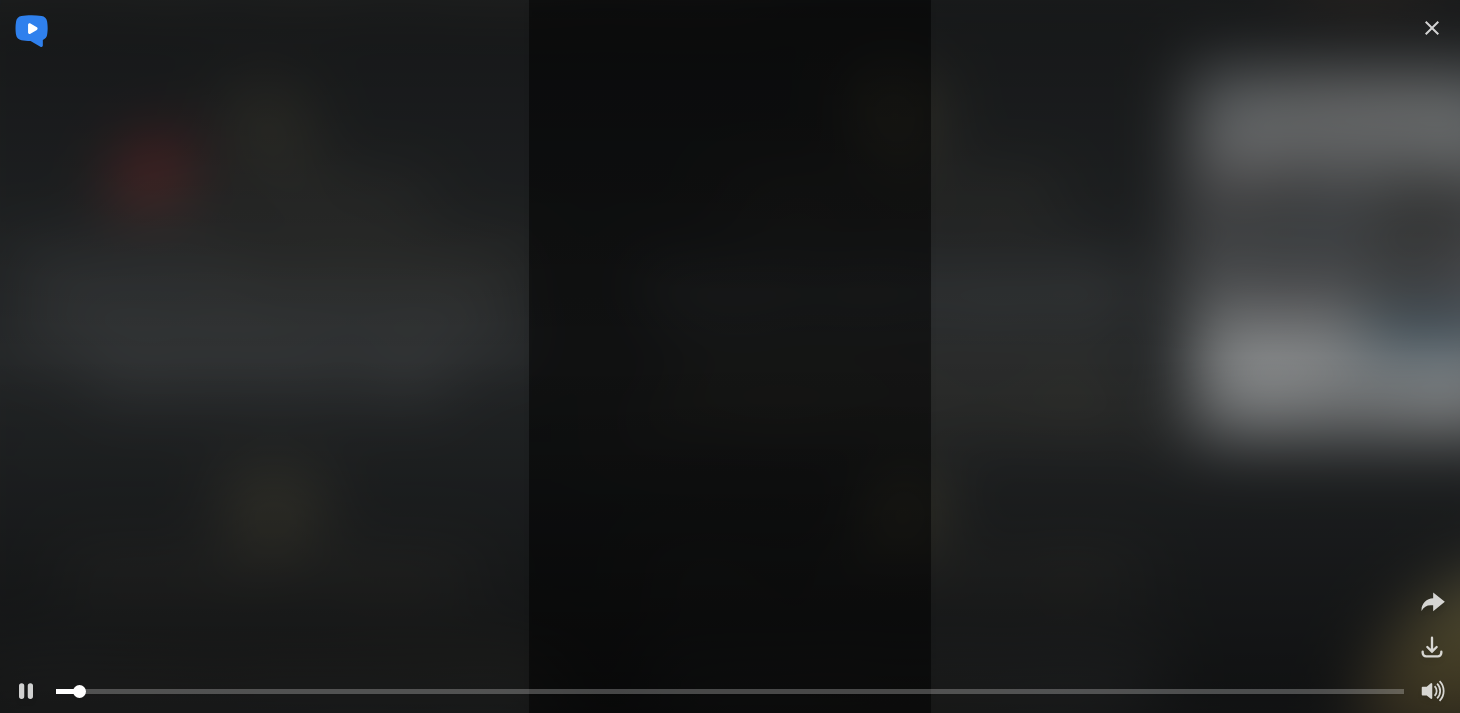 click at bounding box center [730, 691] 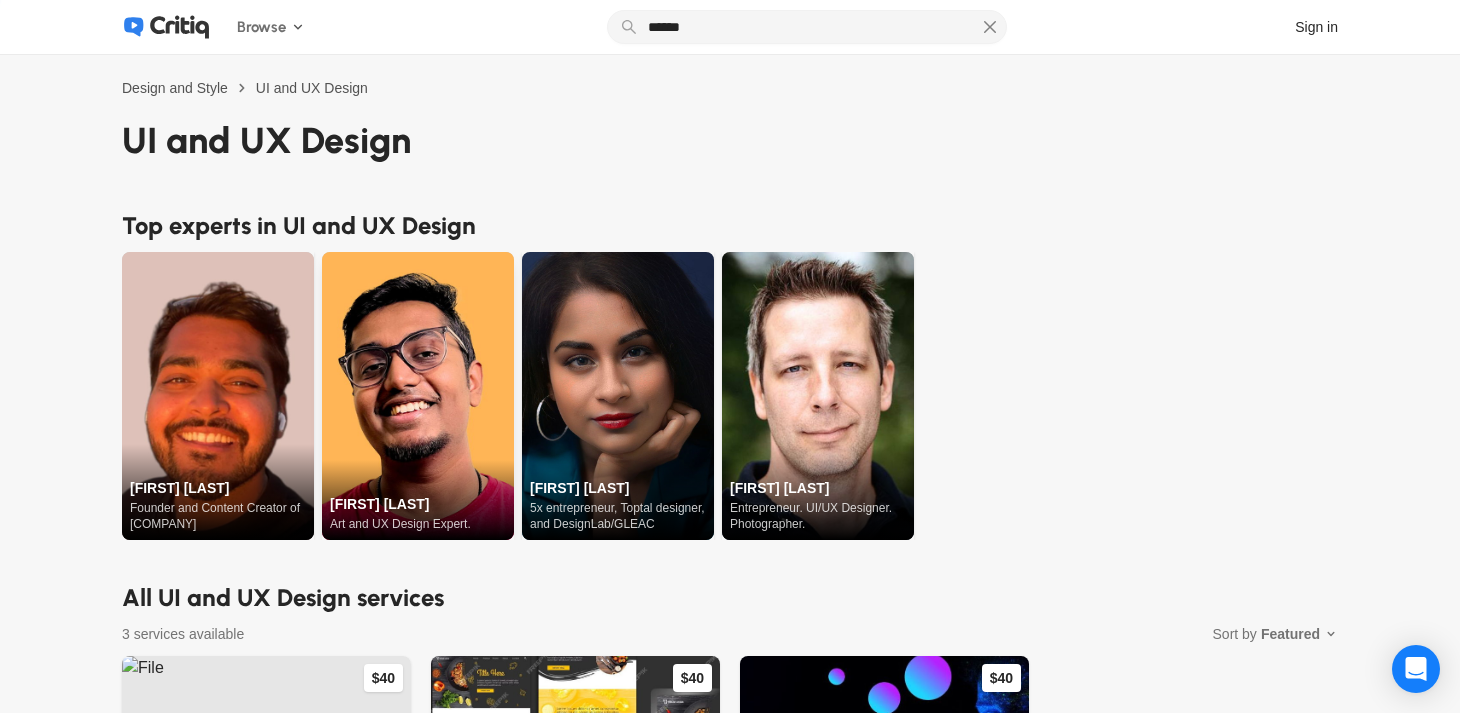 click at bounding box center (418, 396) 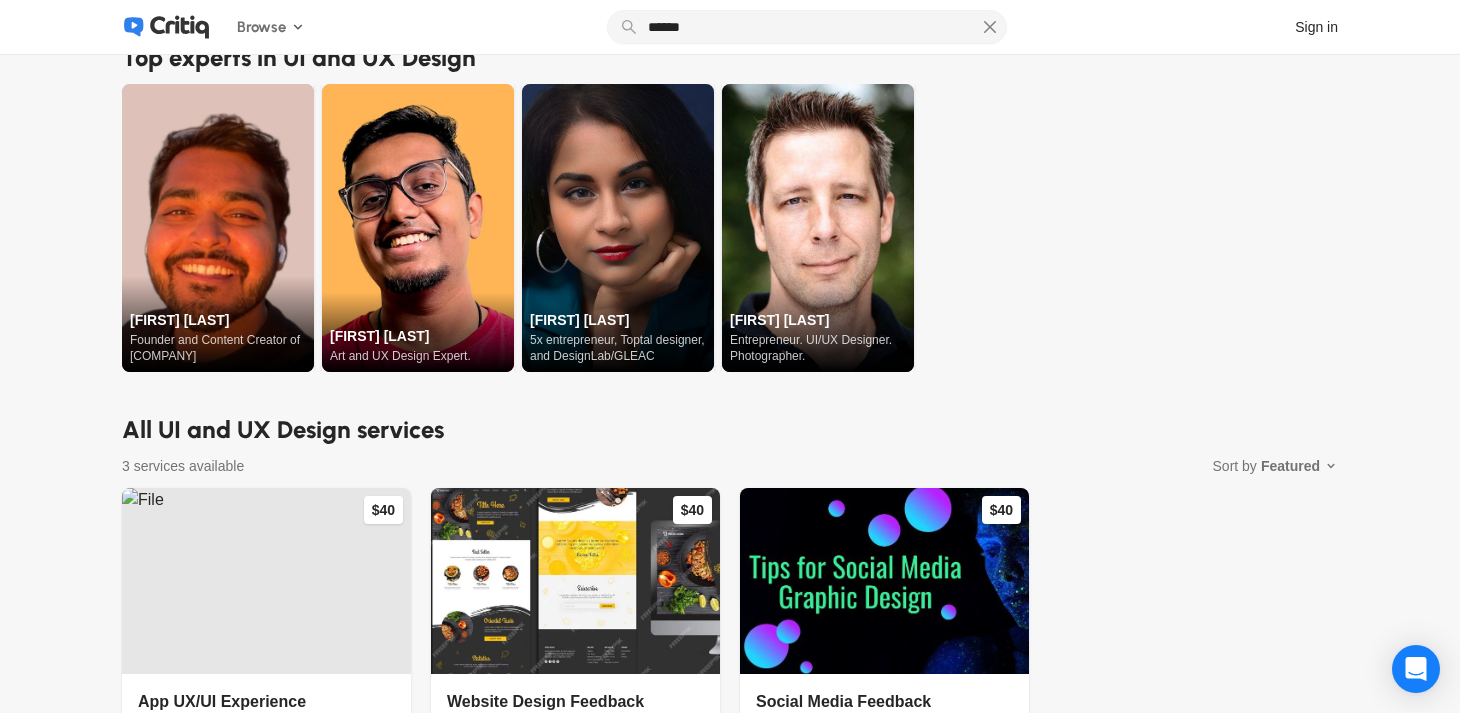 scroll, scrollTop: 215, scrollLeft: 0, axis: vertical 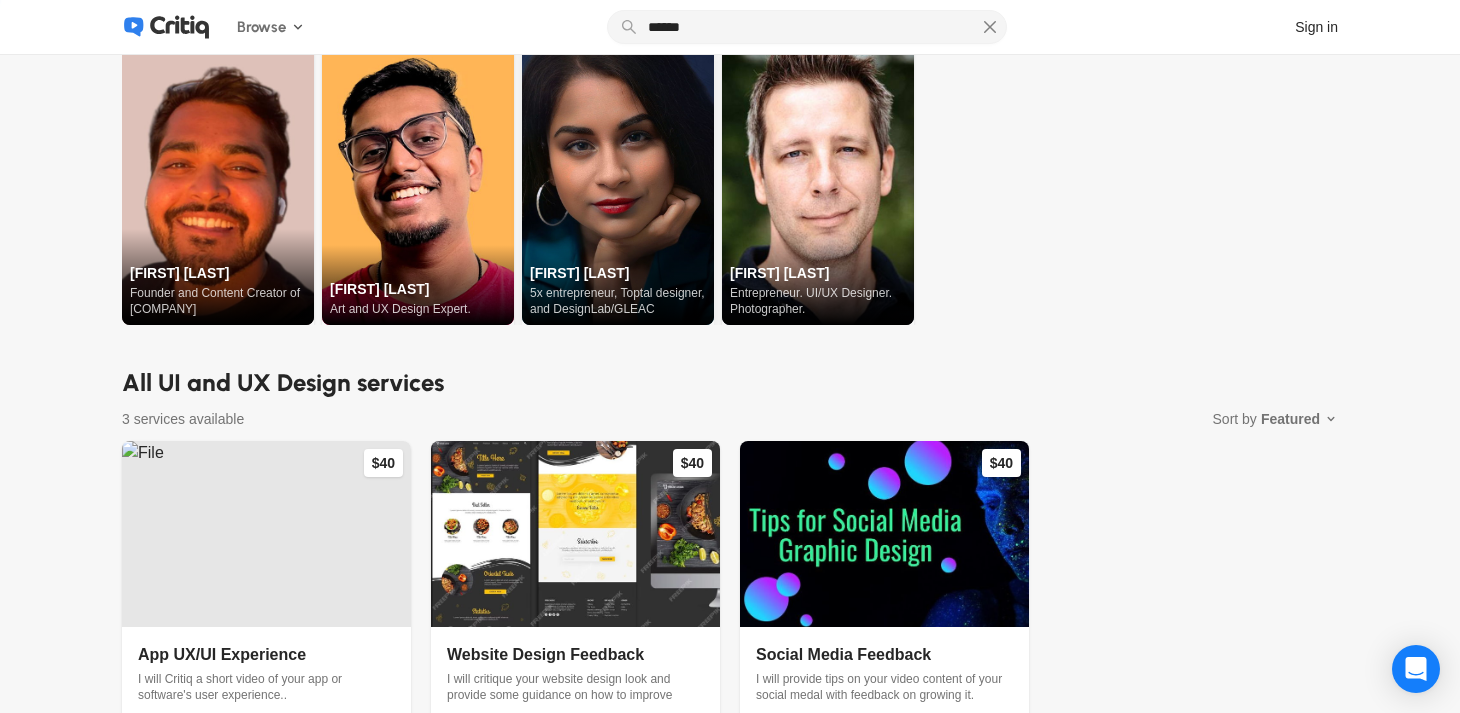 click at bounding box center (618, 181) 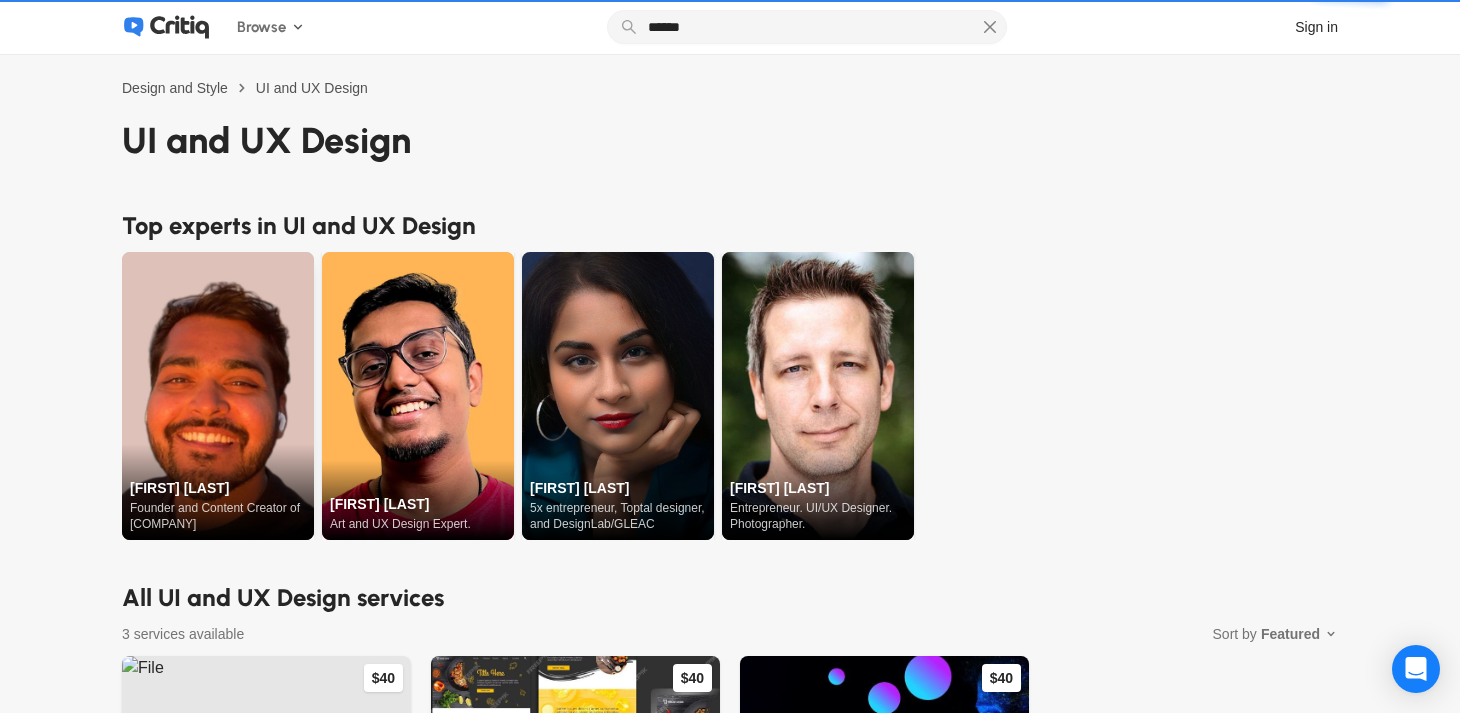 click at bounding box center (218, 396) 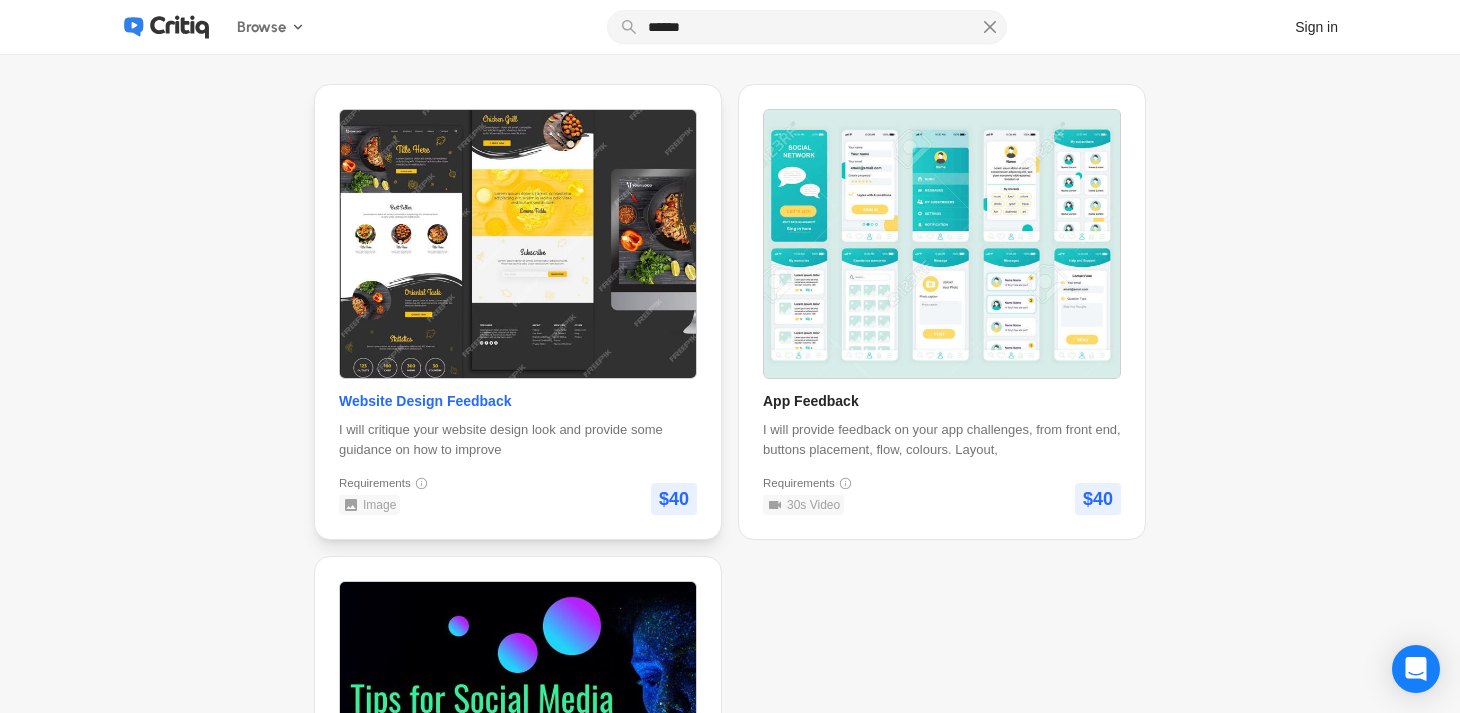 scroll, scrollTop: 492, scrollLeft: 0, axis: vertical 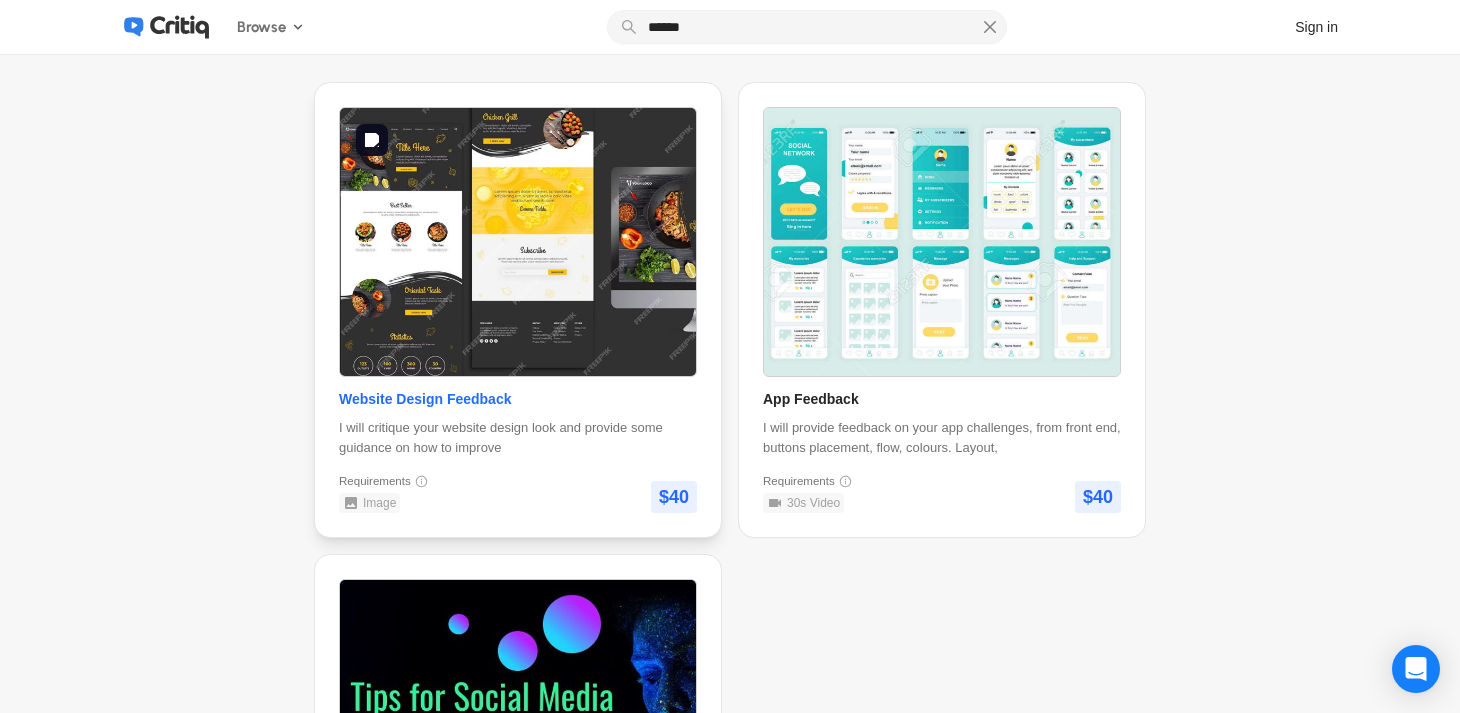 click at bounding box center [518, 242] 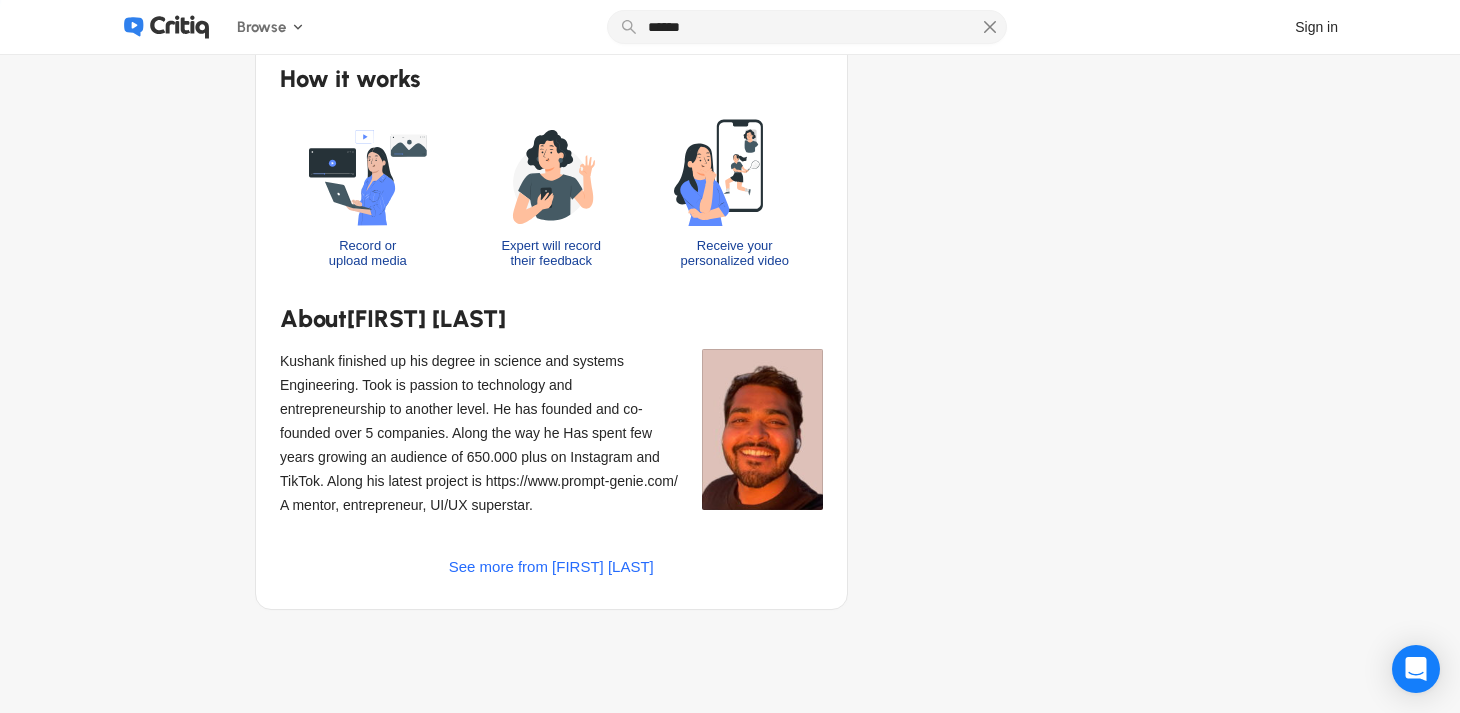 scroll, scrollTop: 754, scrollLeft: 0, axis: vertical 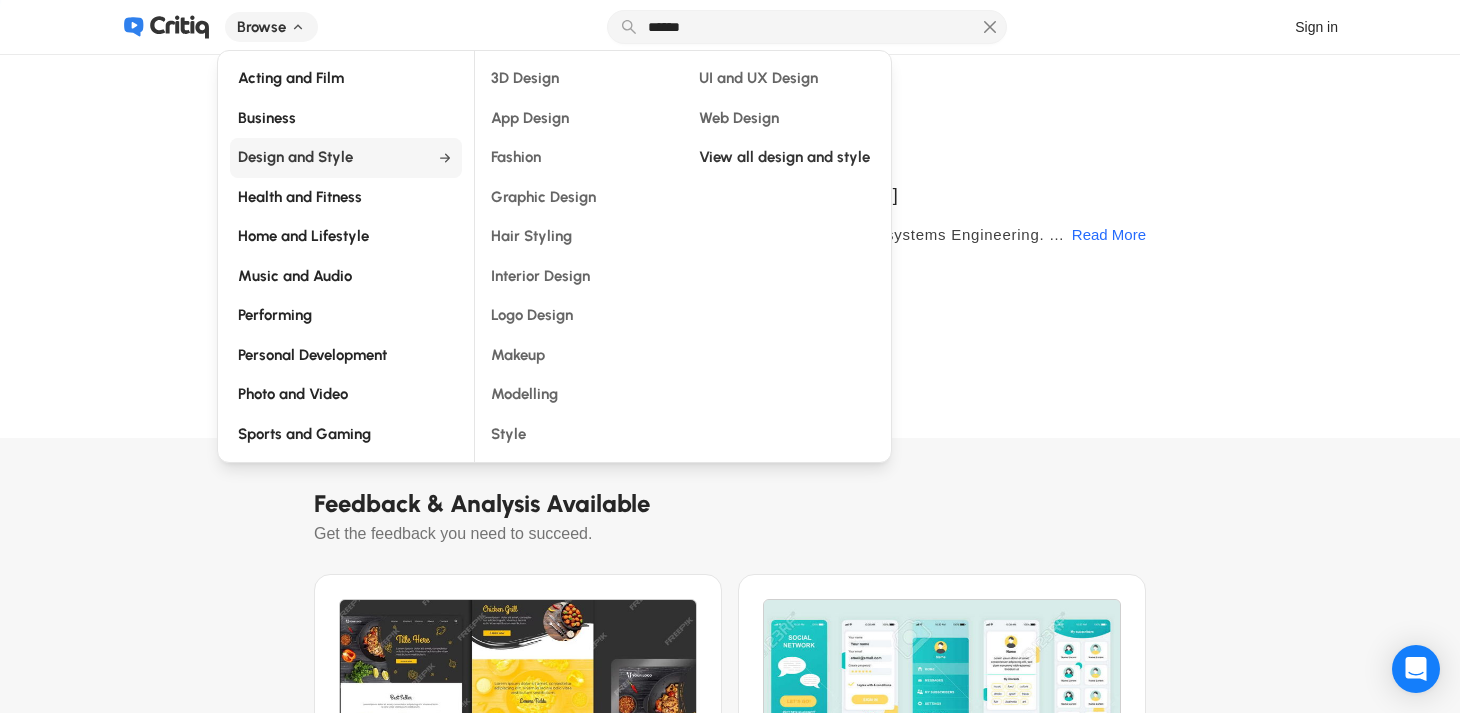 click on "Design and Style" at bounding box center (330, 158) 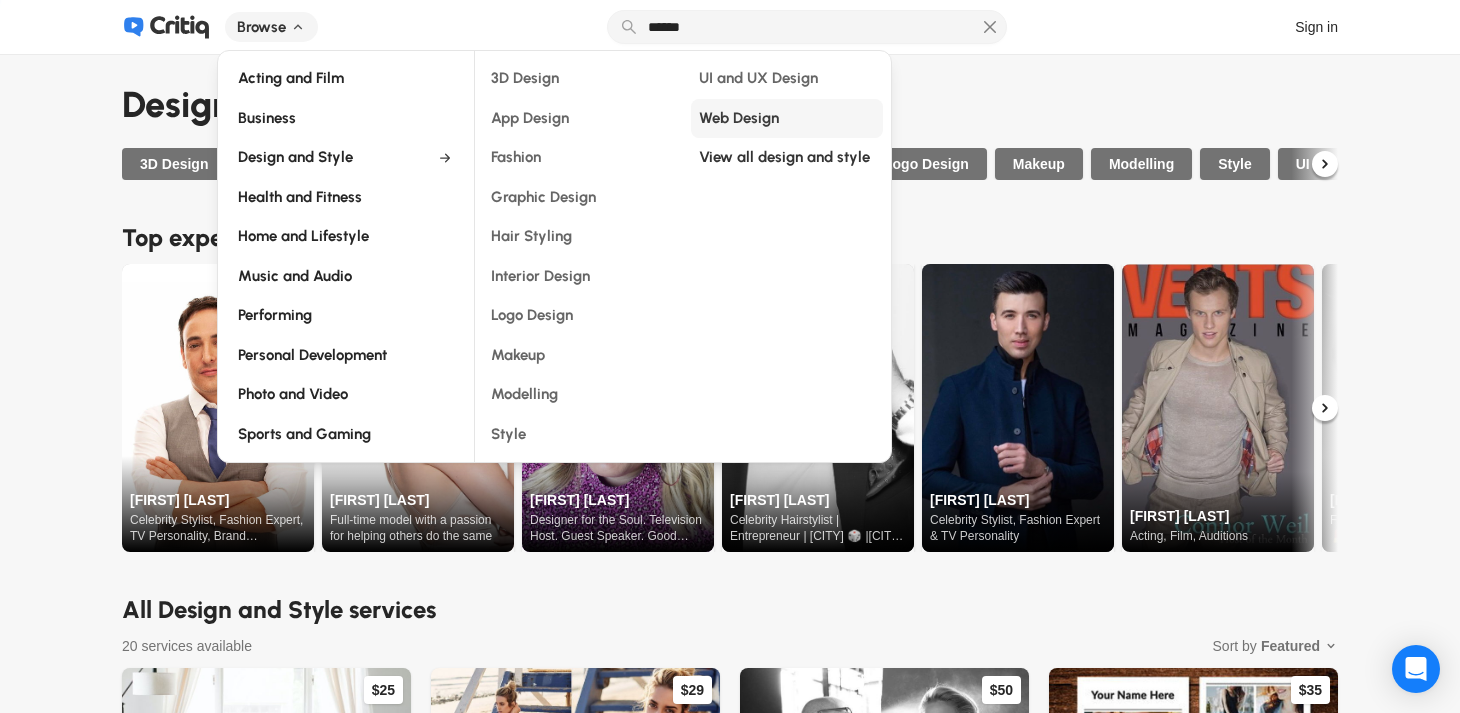 click on "Web Design" at bounding box center (739, 119) 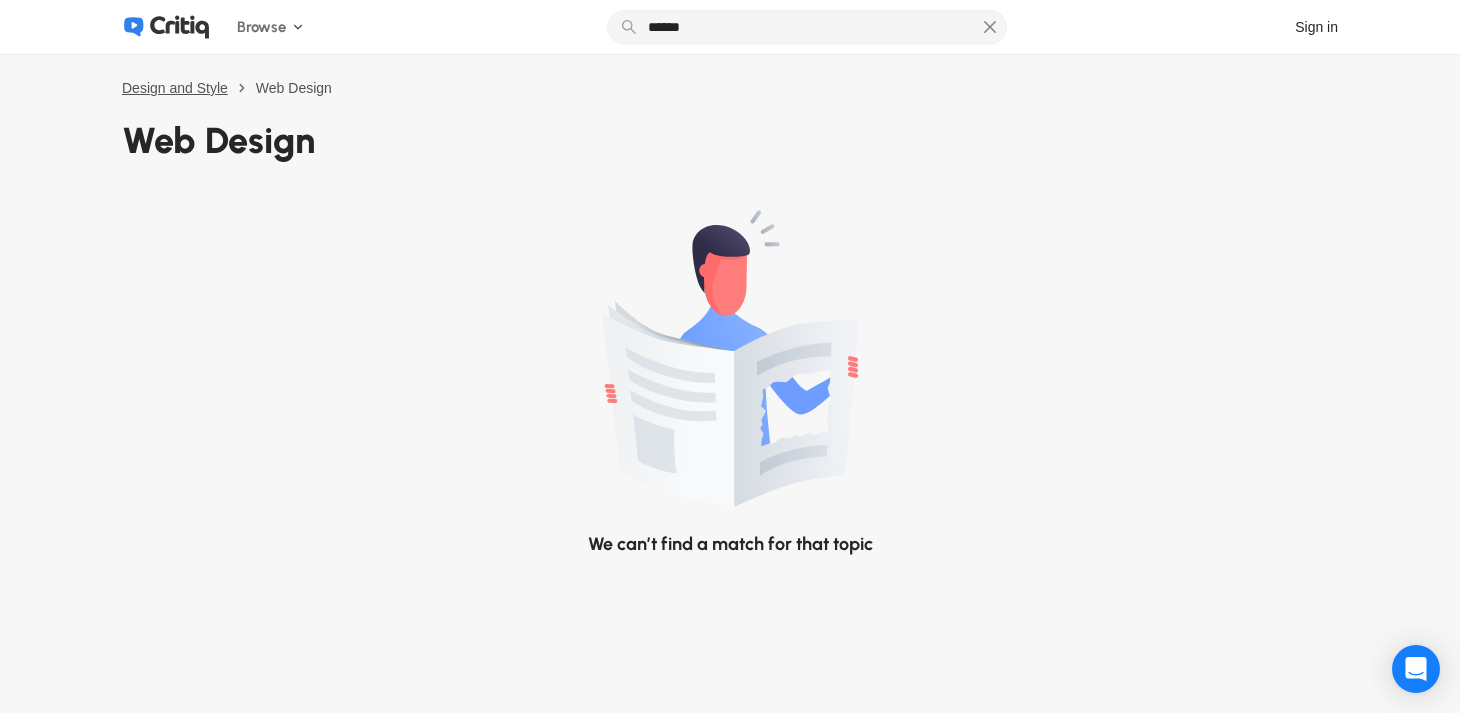 click on "Design and Style" at bounding box center (175, 88) 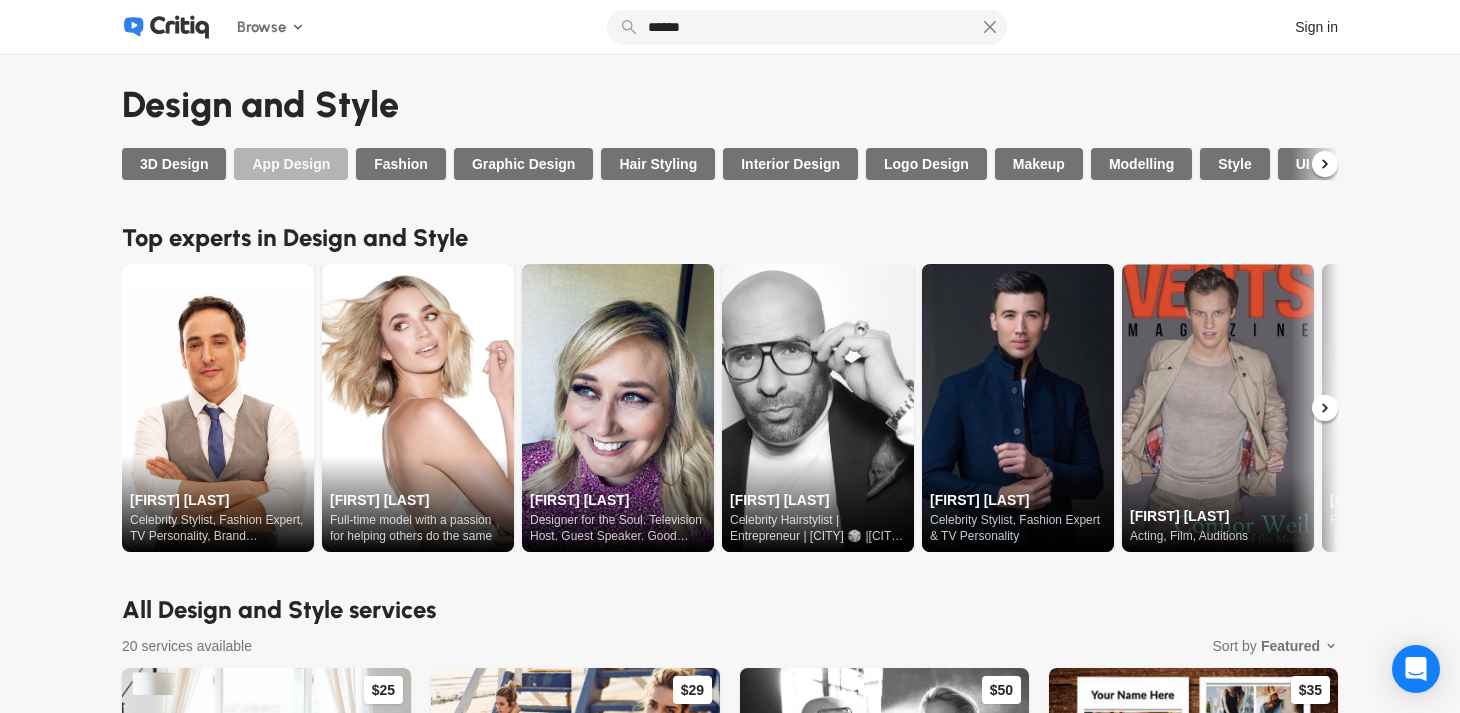 click on "App Design" at bounding box center [291, 164] 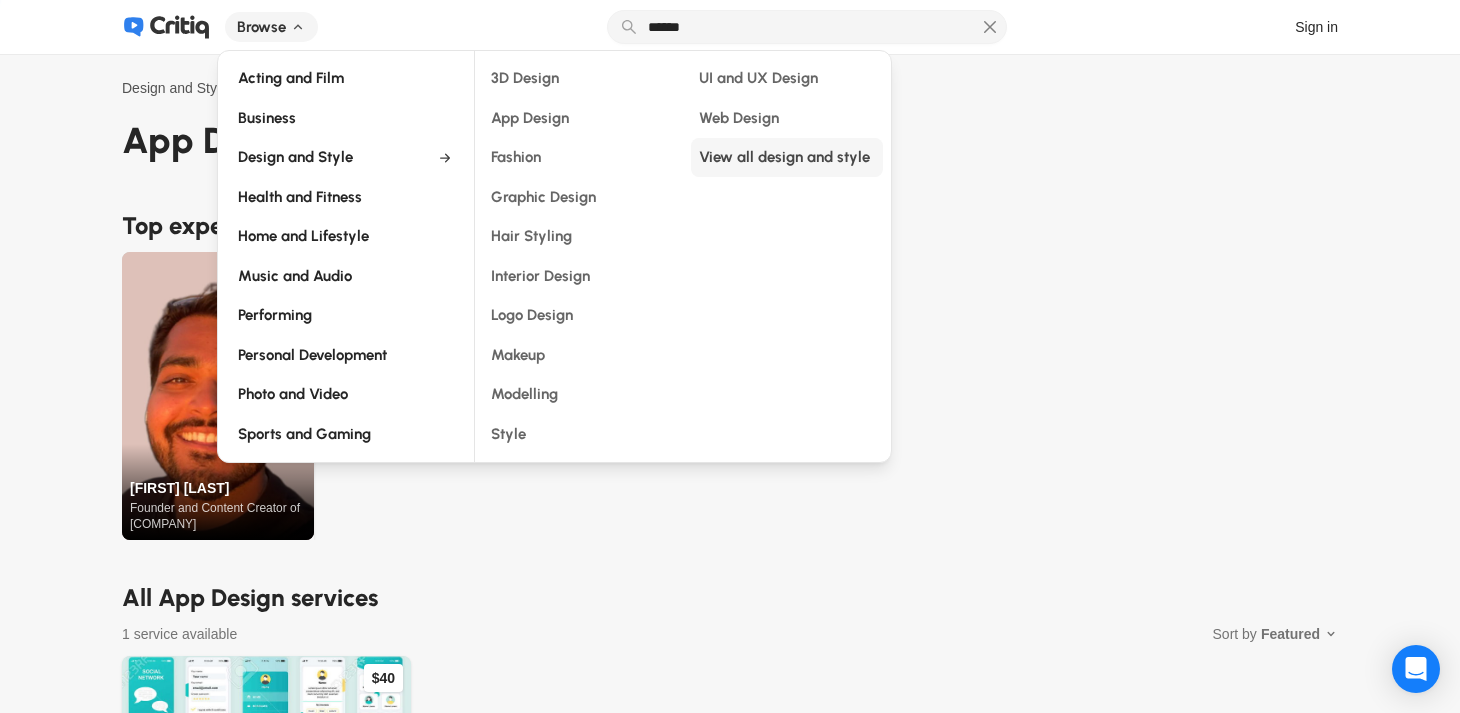 click on "View all design and style" at bounding box center (787, 157) 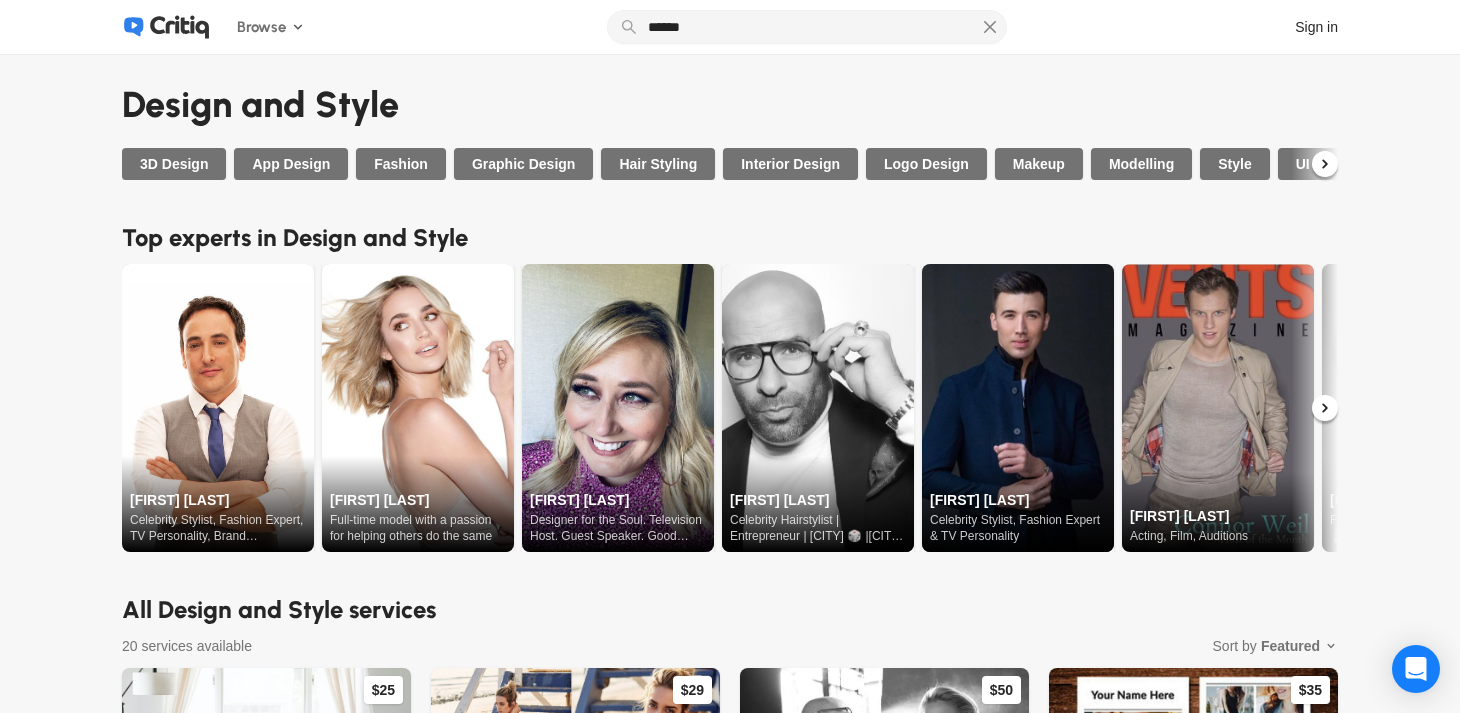 click 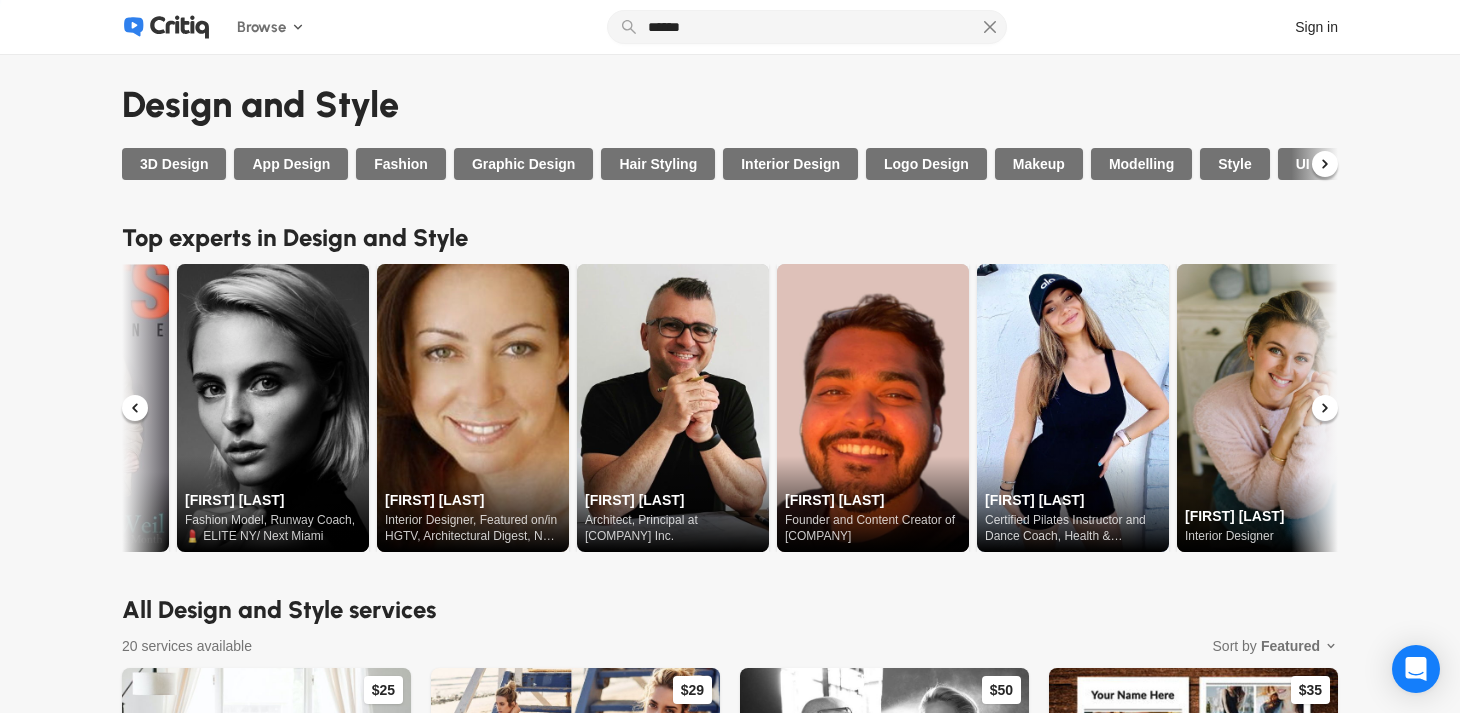 scroll, scrollTop: 0, scrollLeft: 1150, axis: horizontal 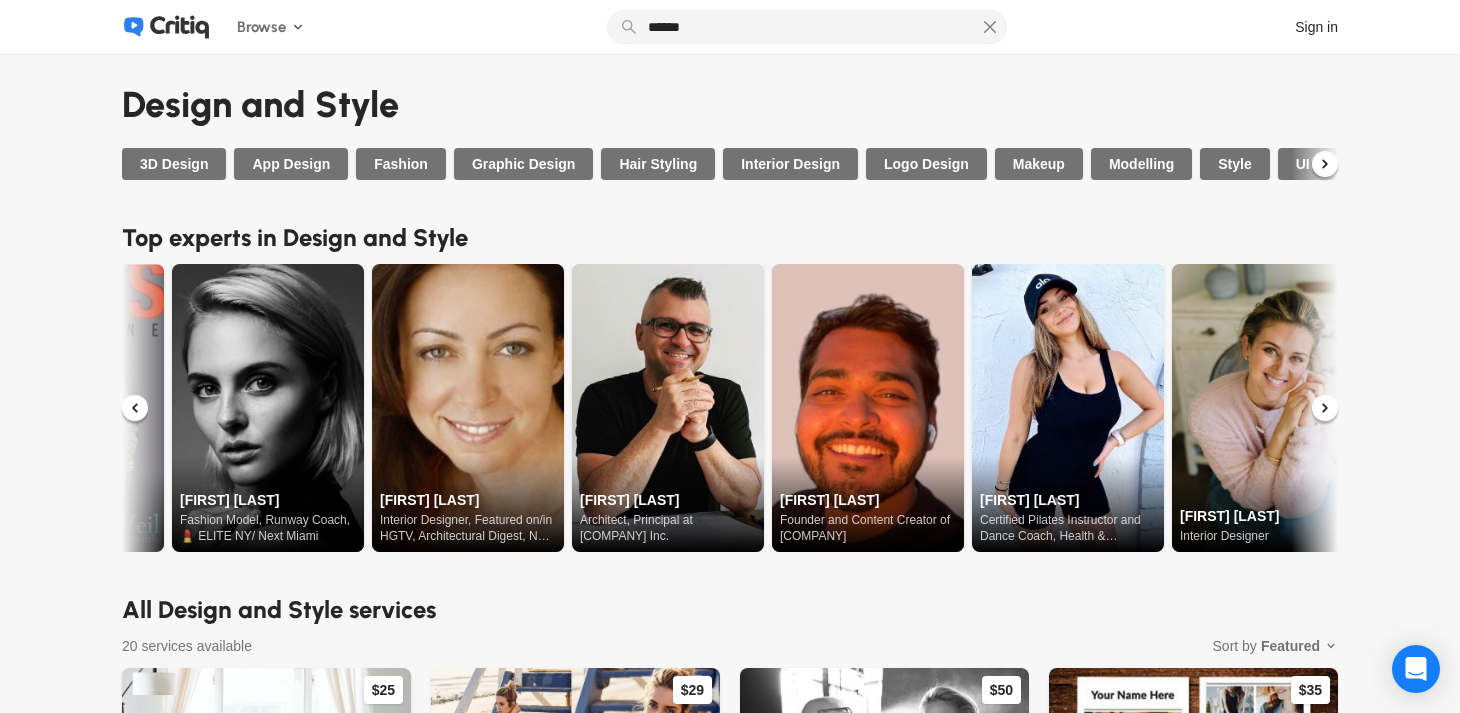 click 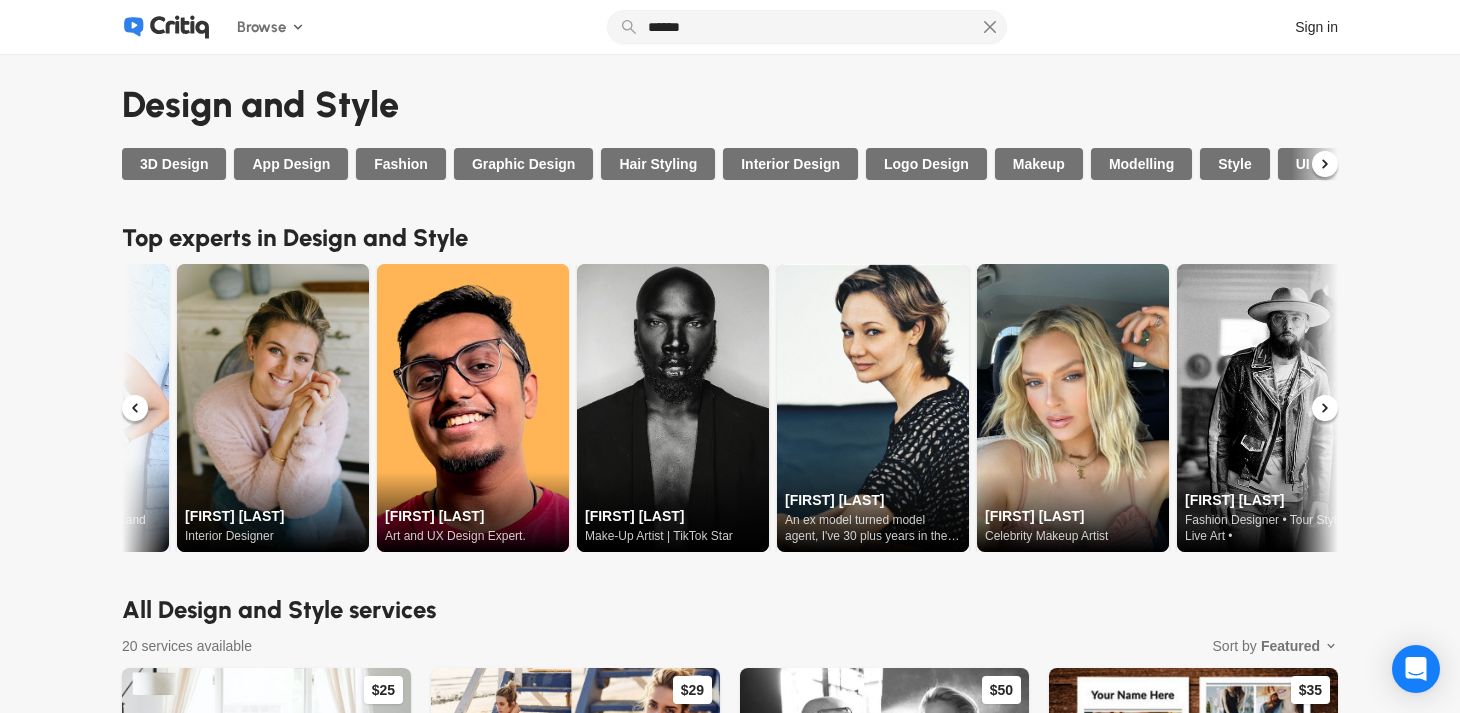 scroll, scrollTop: 0, scrollLeft: 2150, axis: horizontal 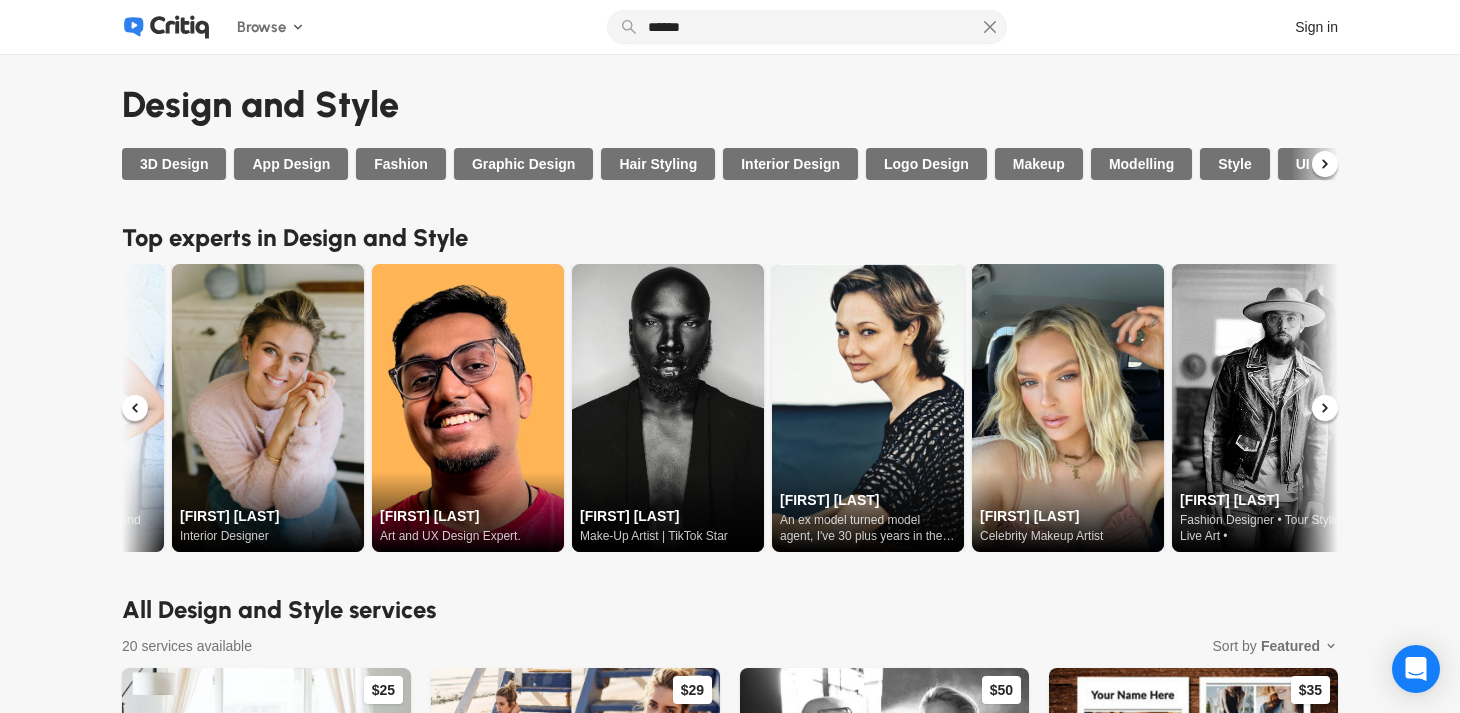 click 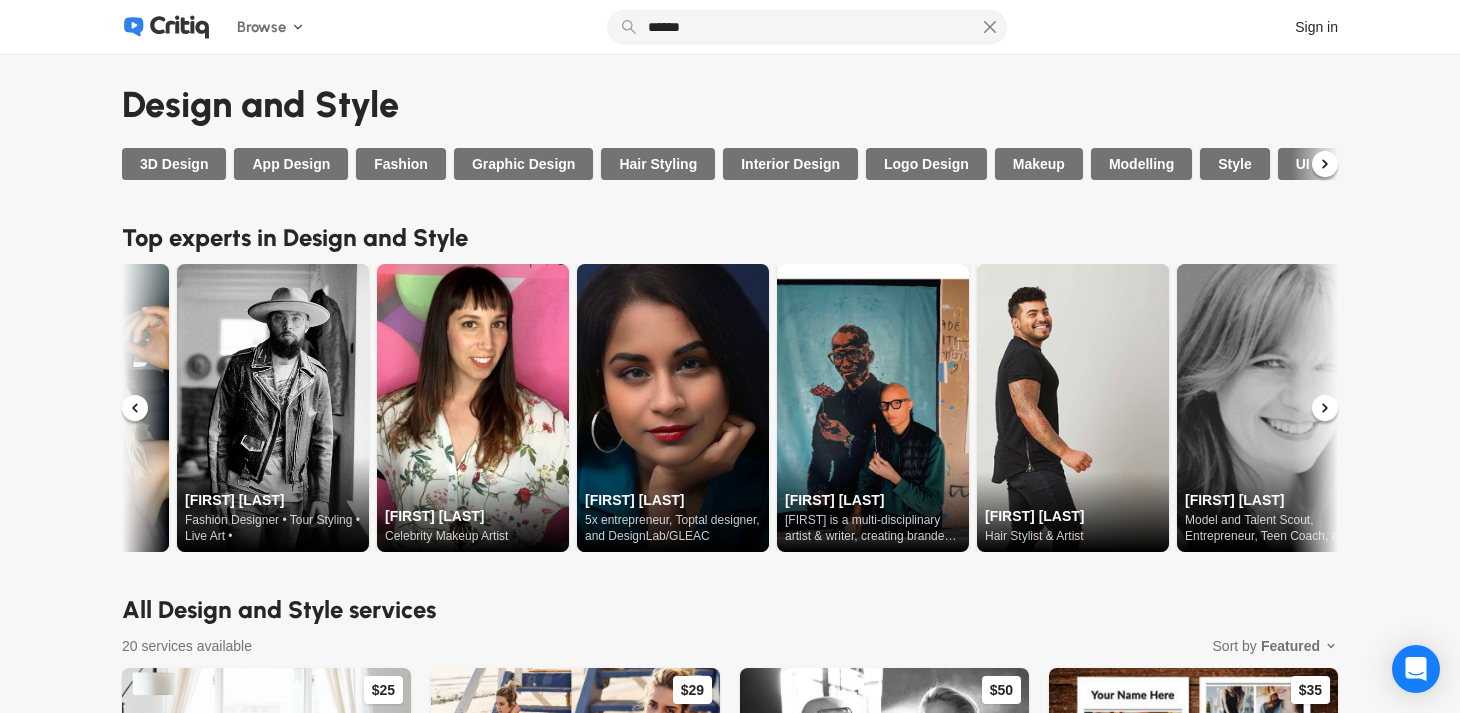 scroll, scrollTop: 0, scrollLeft: 3150, axis: horizontal 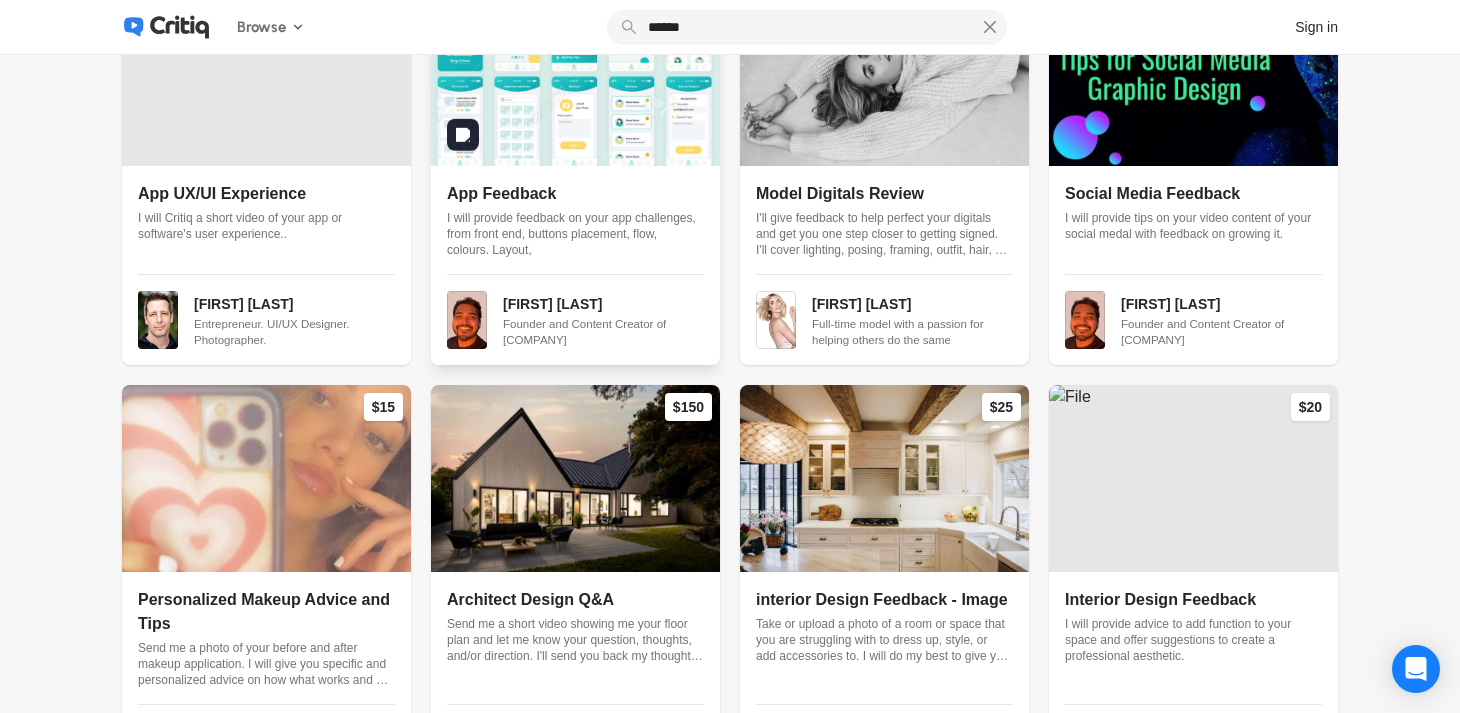 click at bounding box center (575, 73) 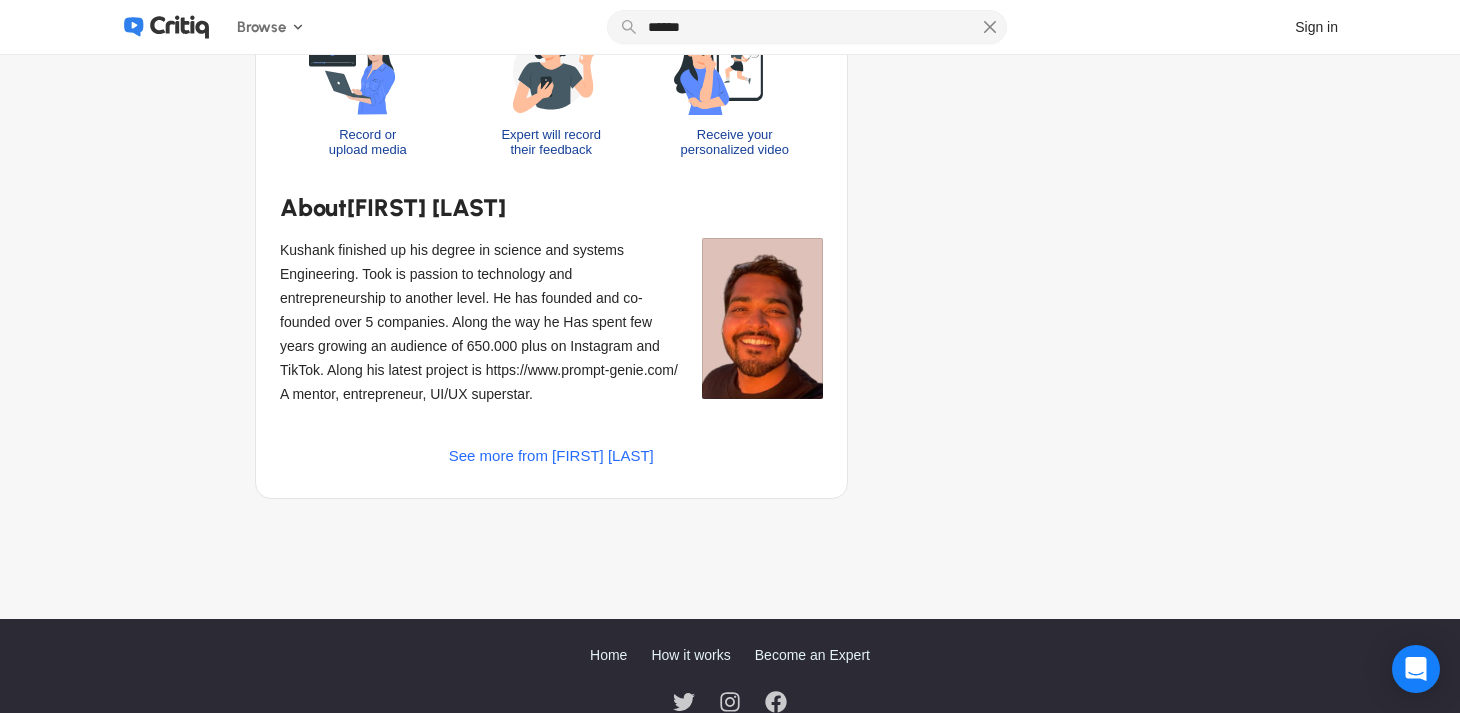 scroll, scrollTop: 874, scrollLeft: 0, axis: vertical 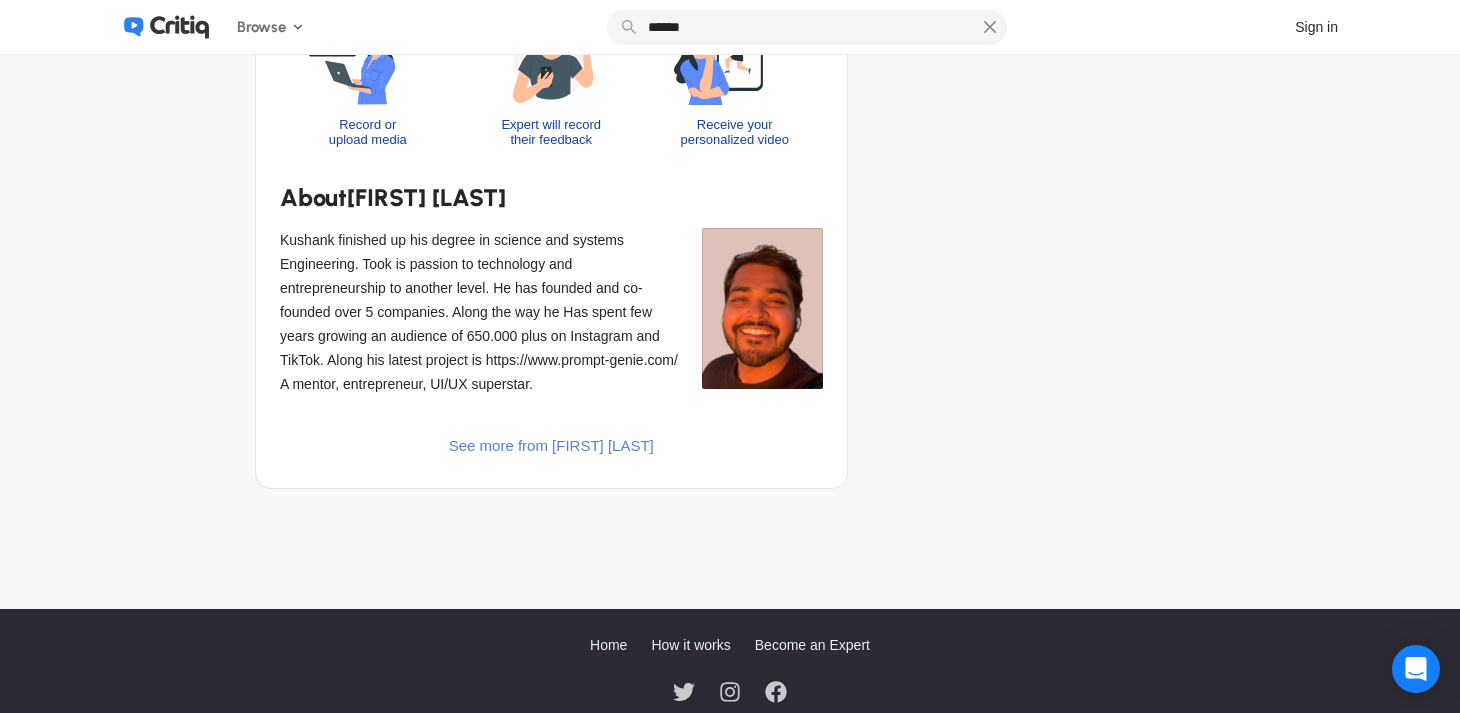 click on "See more from [FIRST] [LAST]" at bounding box center [551, 446] 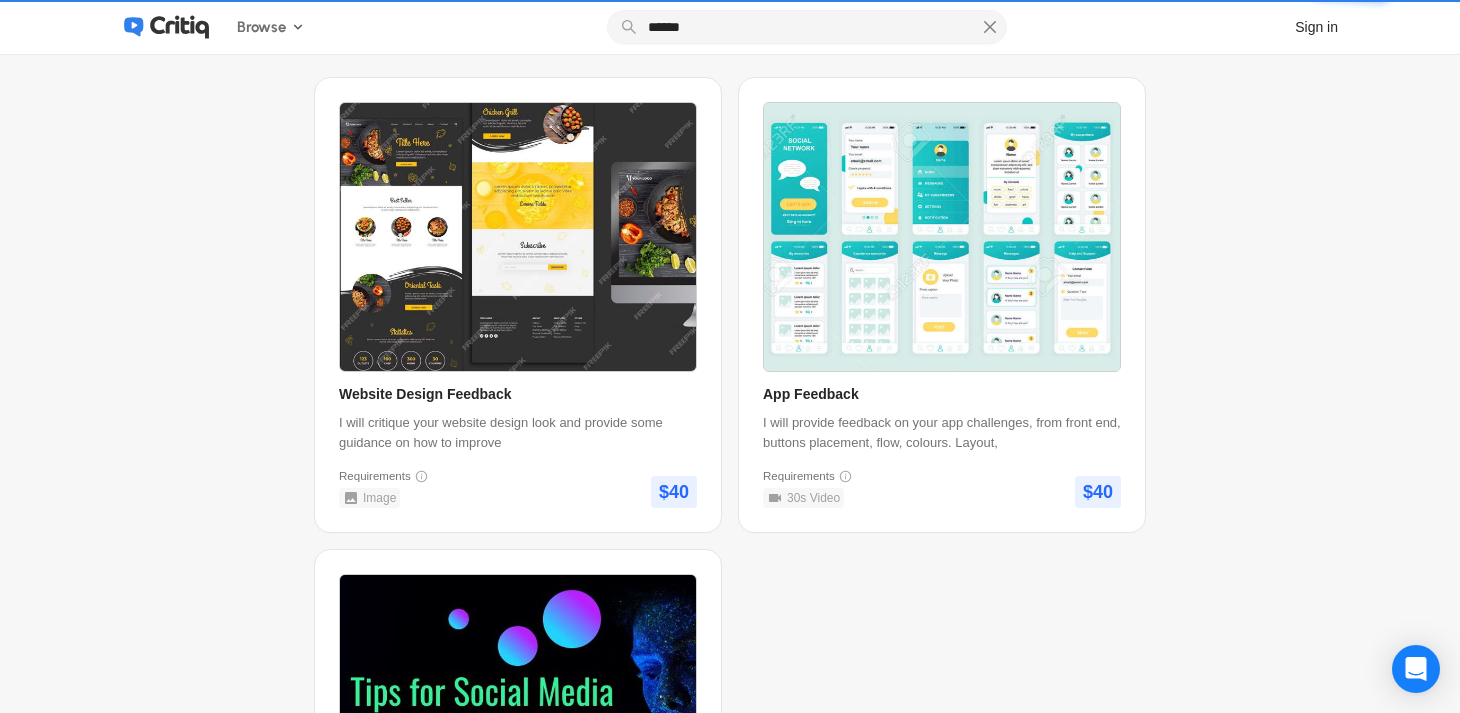 scroll, scrollTop: 506, scrollLeft: 0, axis: vertical 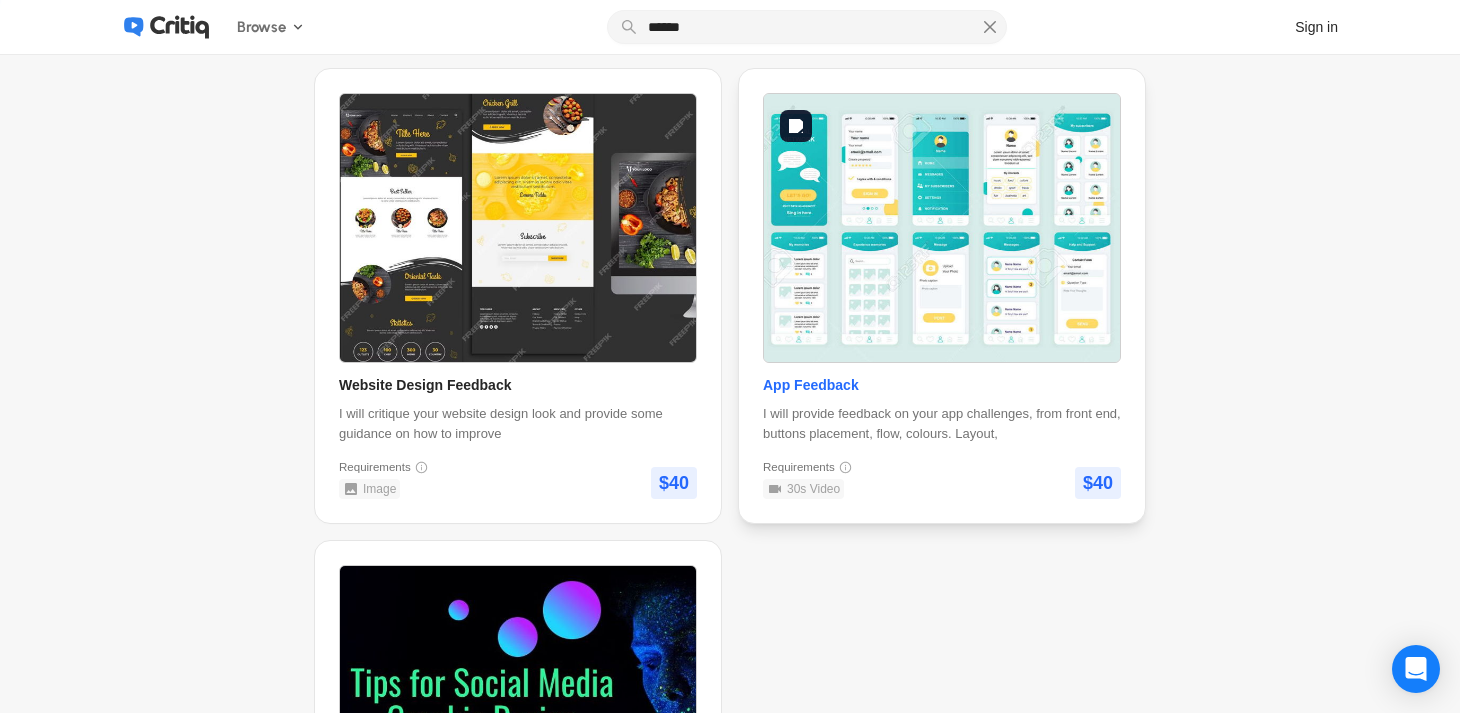 click at bounding box center (942, 228) 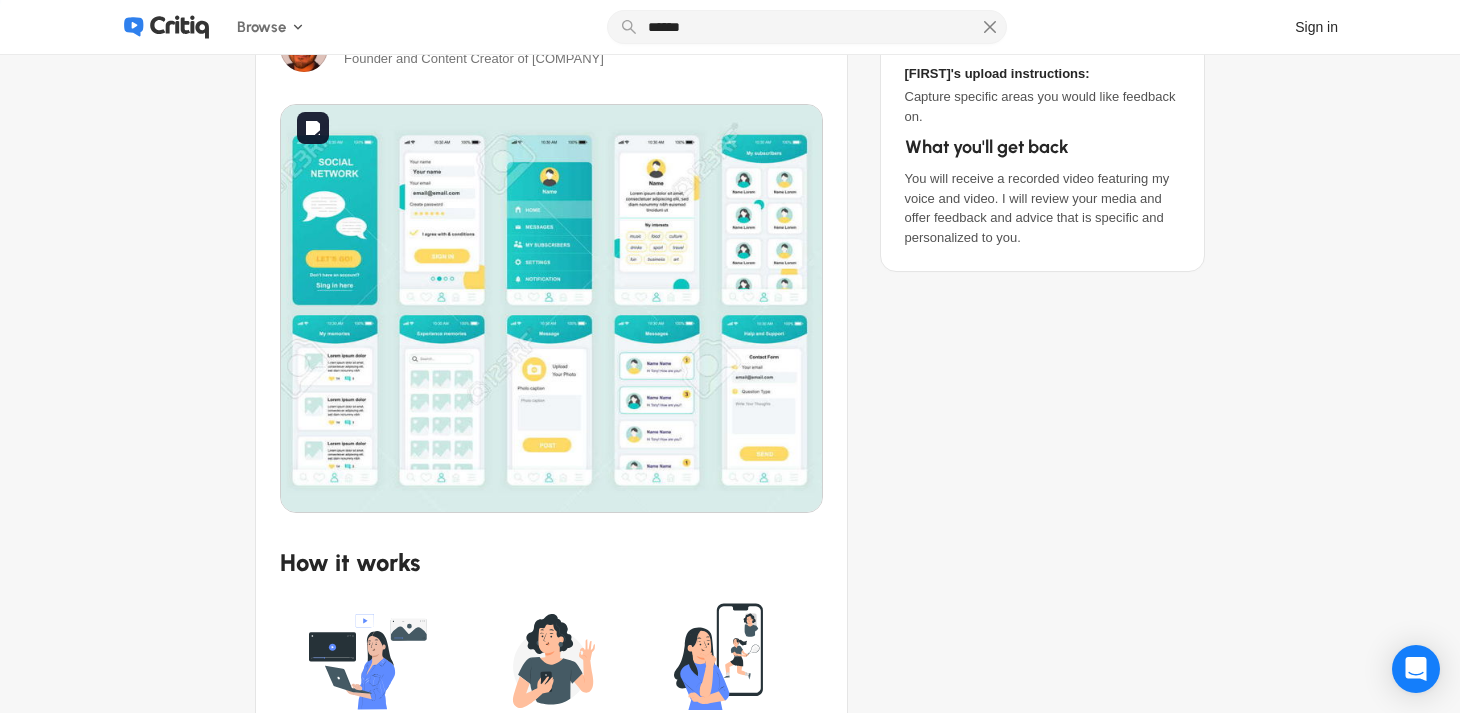 scroll, scrollTop: 278, scrollLeft: 0, axis: vertical 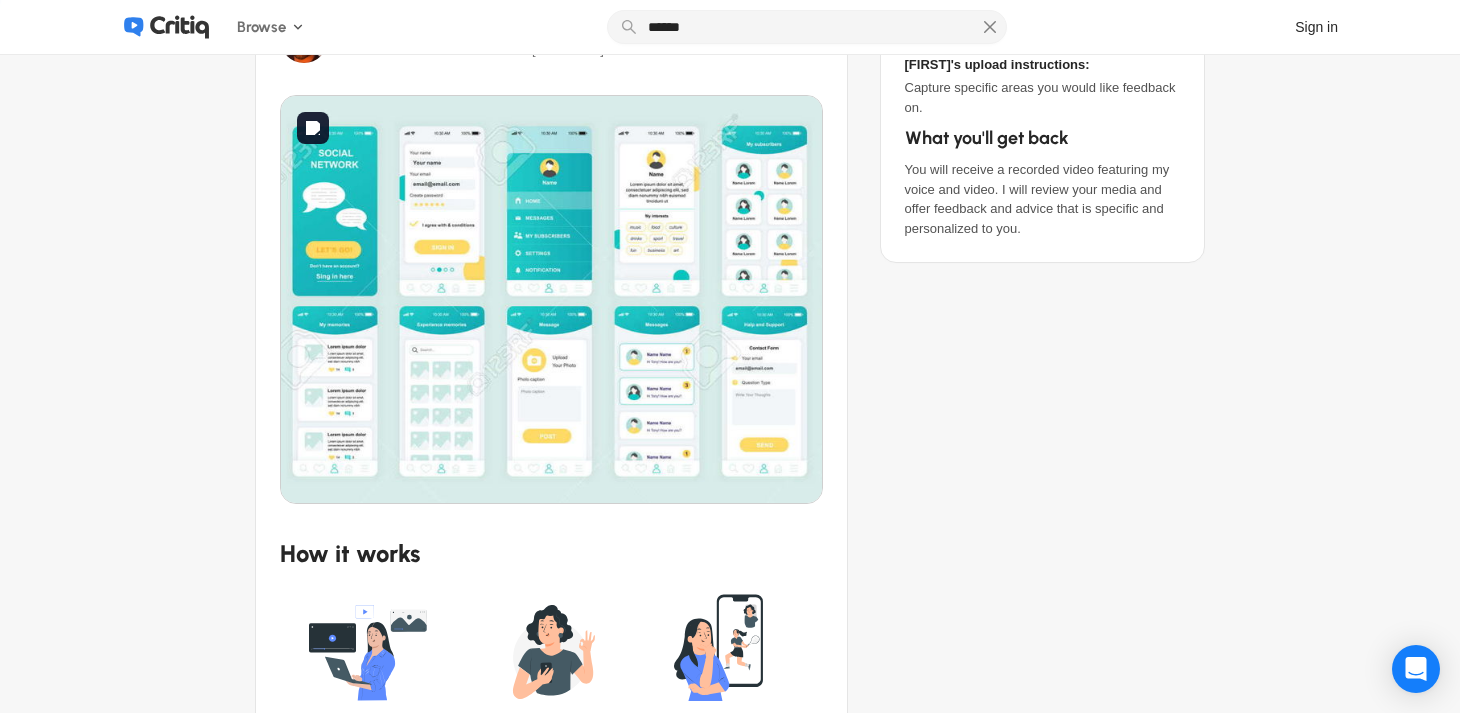 click at bounding box center (551, 299) 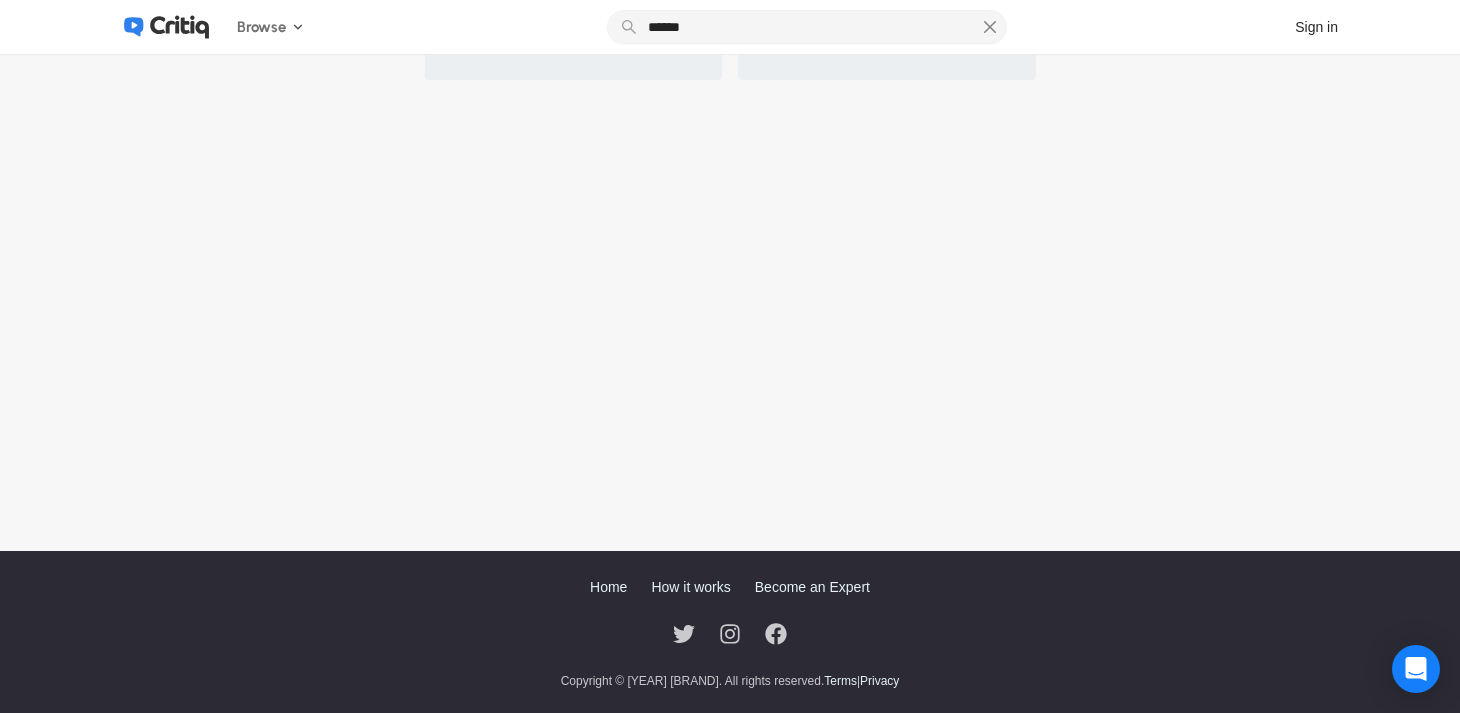 scroll, scrollTop: 0, scrollLeft: 0, axis: both 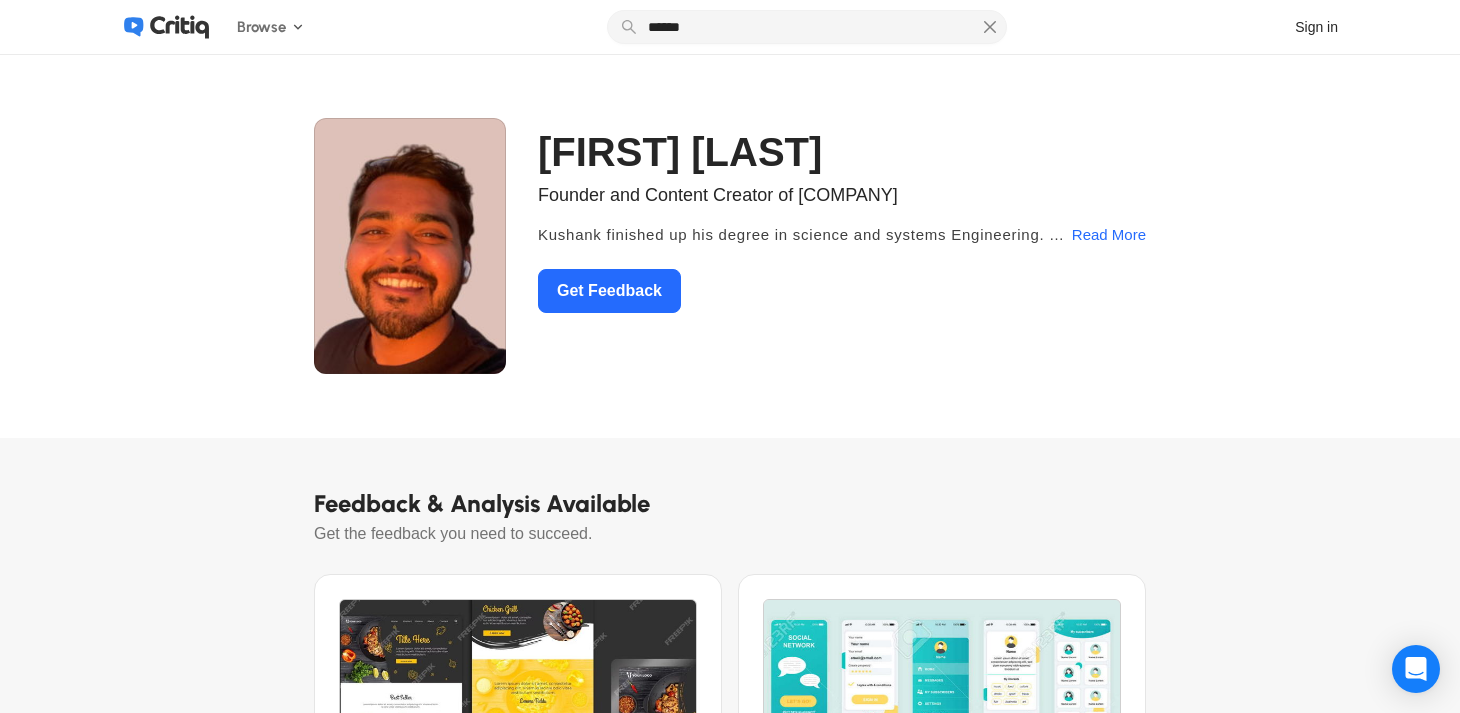 click on "[FIRST] [LAST] Founder and Content Creator of DigitalSamaritan [FIRST] finished up his degree in science and systems Engineering. Took is passion to technology and entrepreneurship to another level. He has founded and co-founded over 5 companies. Along the way he Has spent few years growing an audience of 650.000 plus on Instagram and TikTok. Along his latest project is https://www.prompt-genie.com/
A mentor, entrepreneur, UI/UX superstar. Read More Get Feedback" at bounding box center [730, 246] 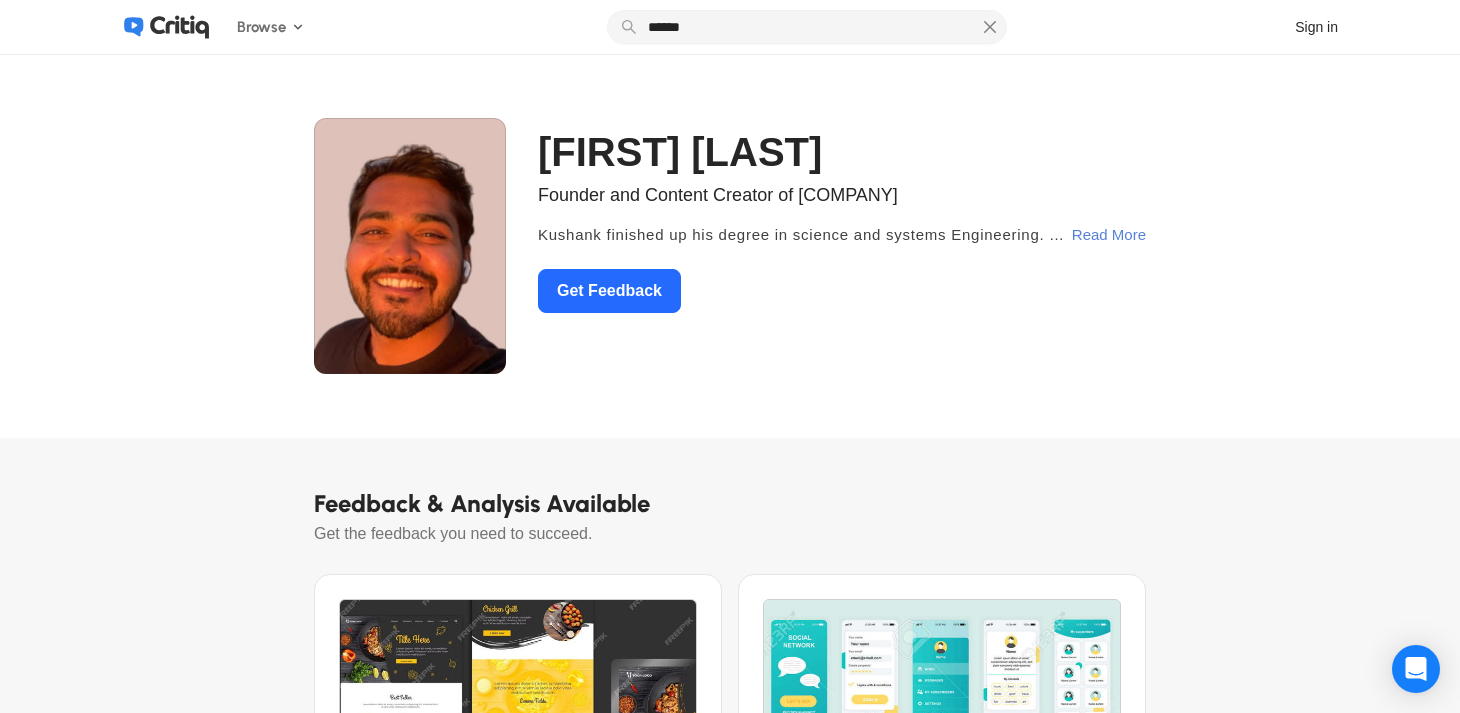 click on "Read More" at bounding box center (1109, 235) 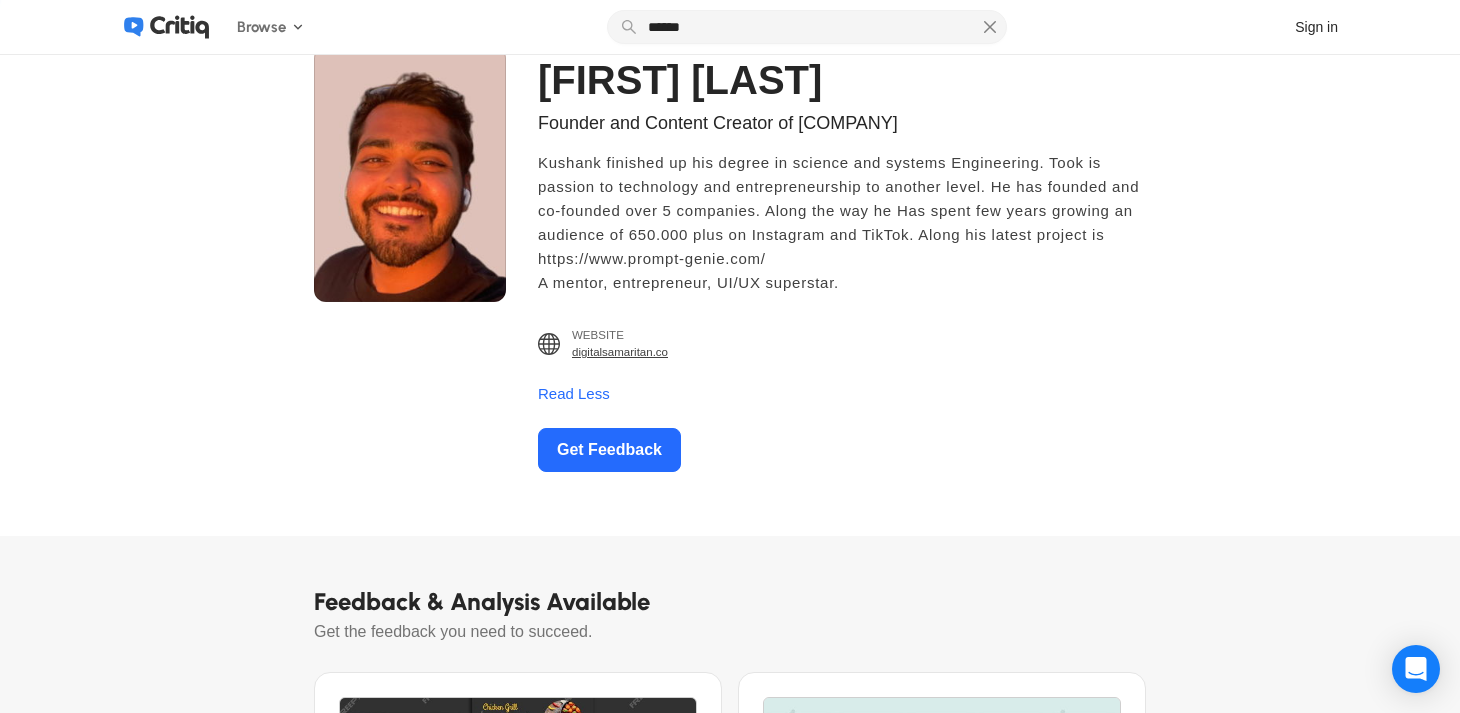 scroll, scrollTop: 0, scrollLeft: 0, axis: both 